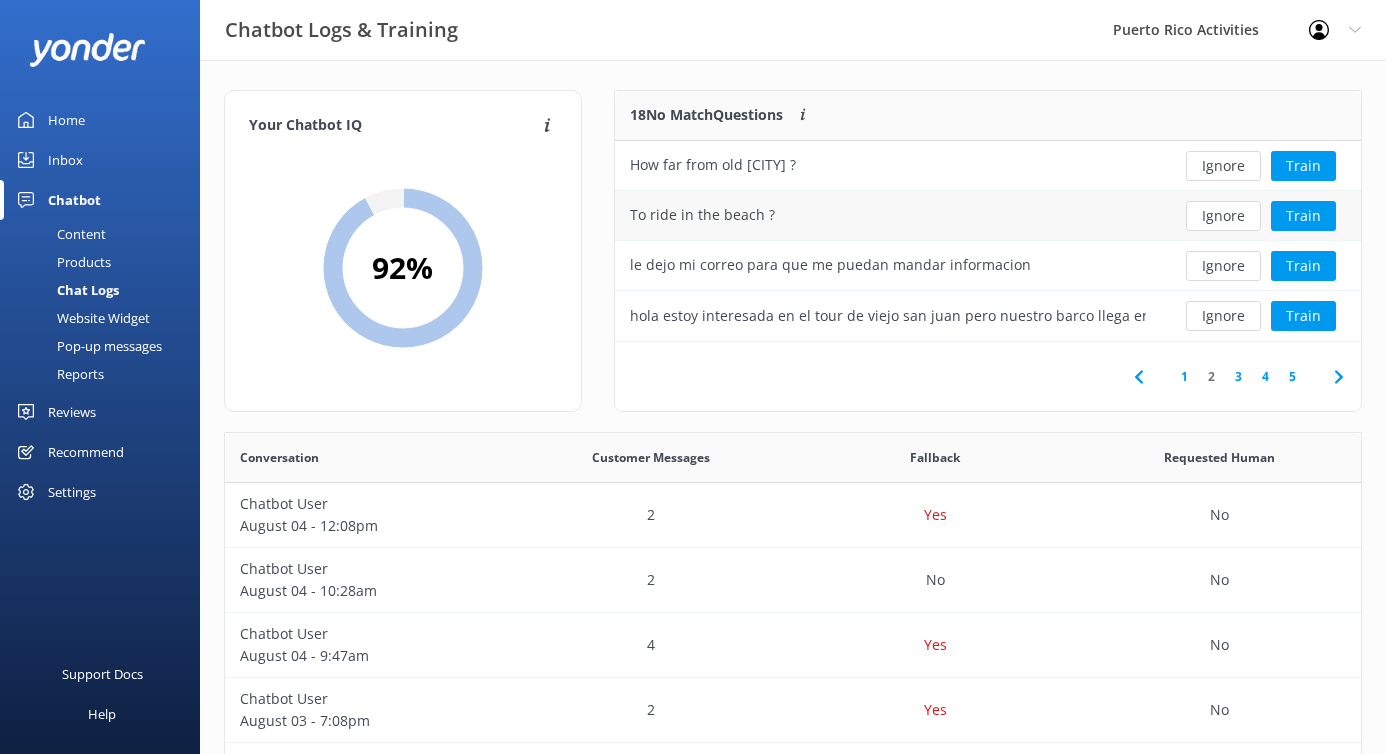 scroll, scrollTop: 0, scrollLeft: 0, axis: both 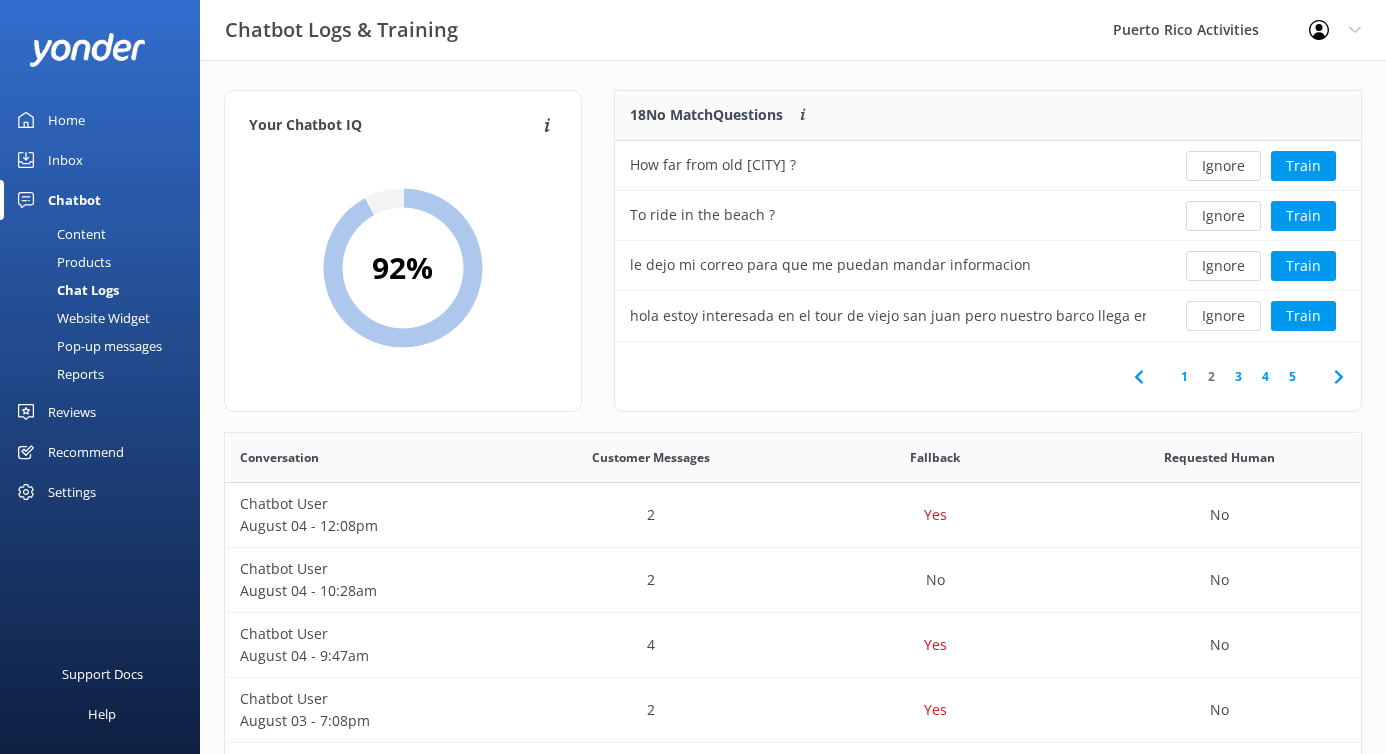 click on "3" at bounding box center (1238, 376) 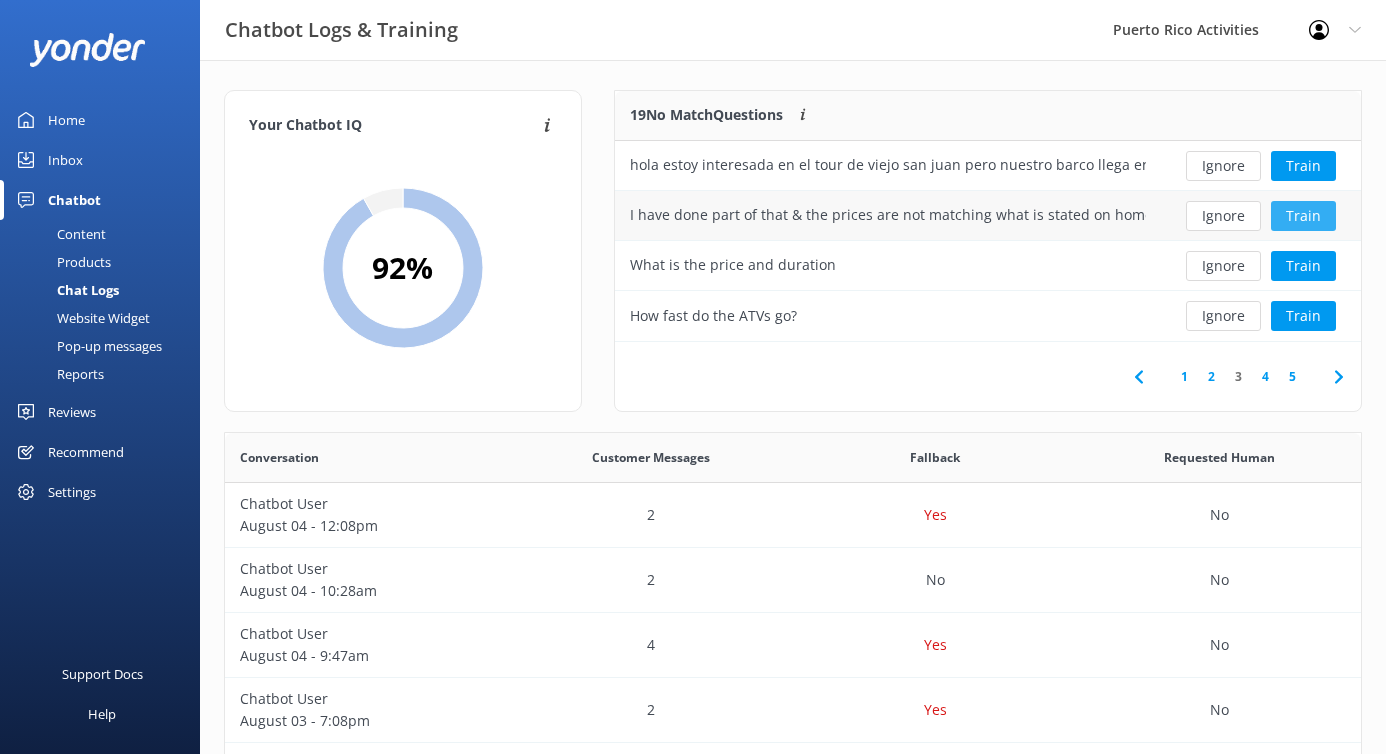 click on "Train" at bounding box center (1303, 216) 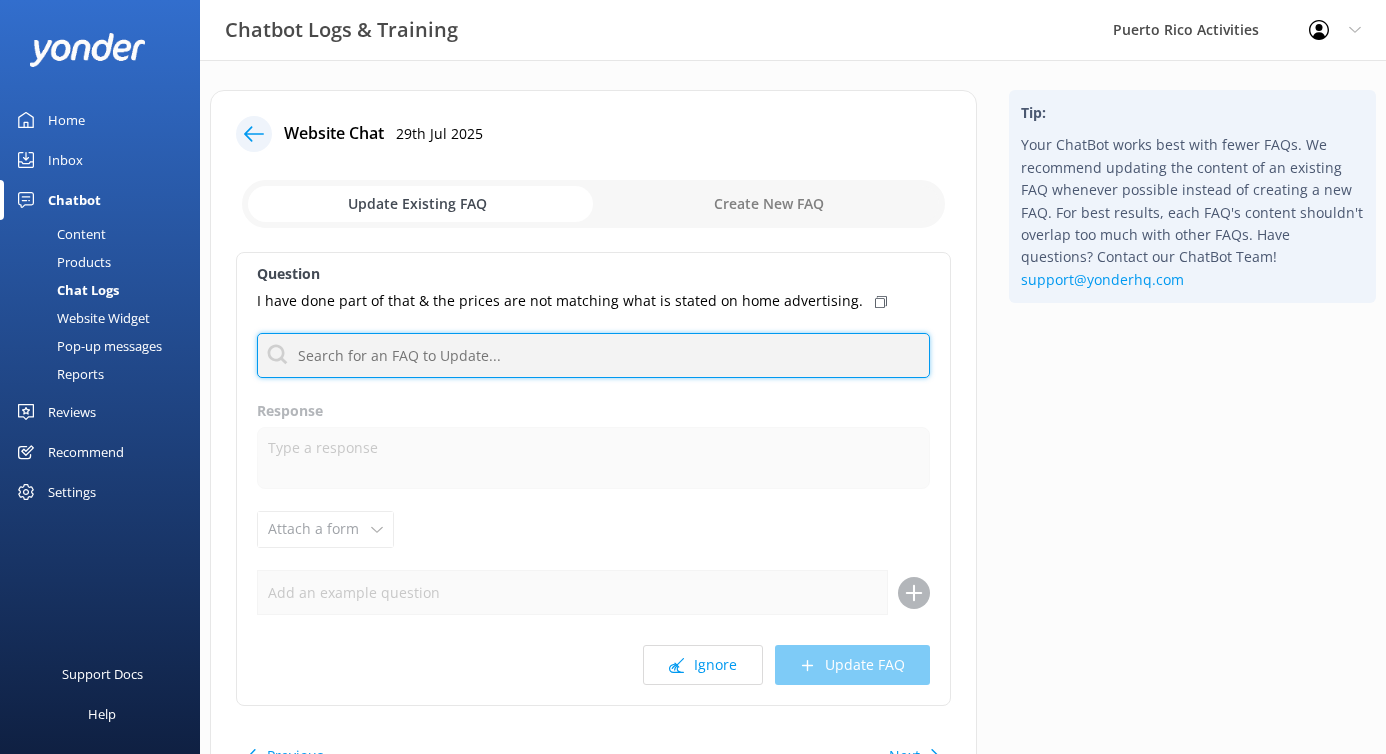 click at bounding box center [593, 355] 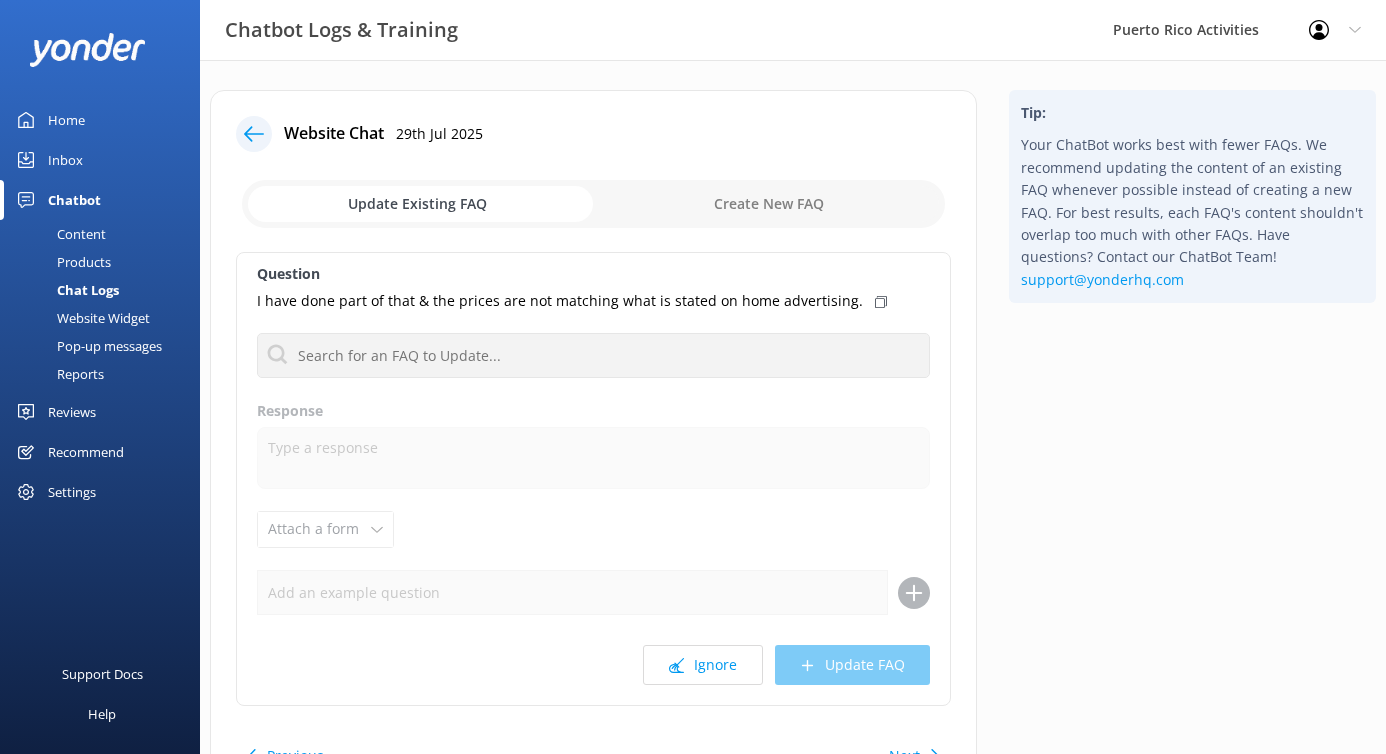 click on "Question I have done part of that & the prices are not matching what is stated on home advertising. No FAQs available Response Attach a form Leave contact details Check availability Ignore Update FAQ" at bounding box center [593, 479] 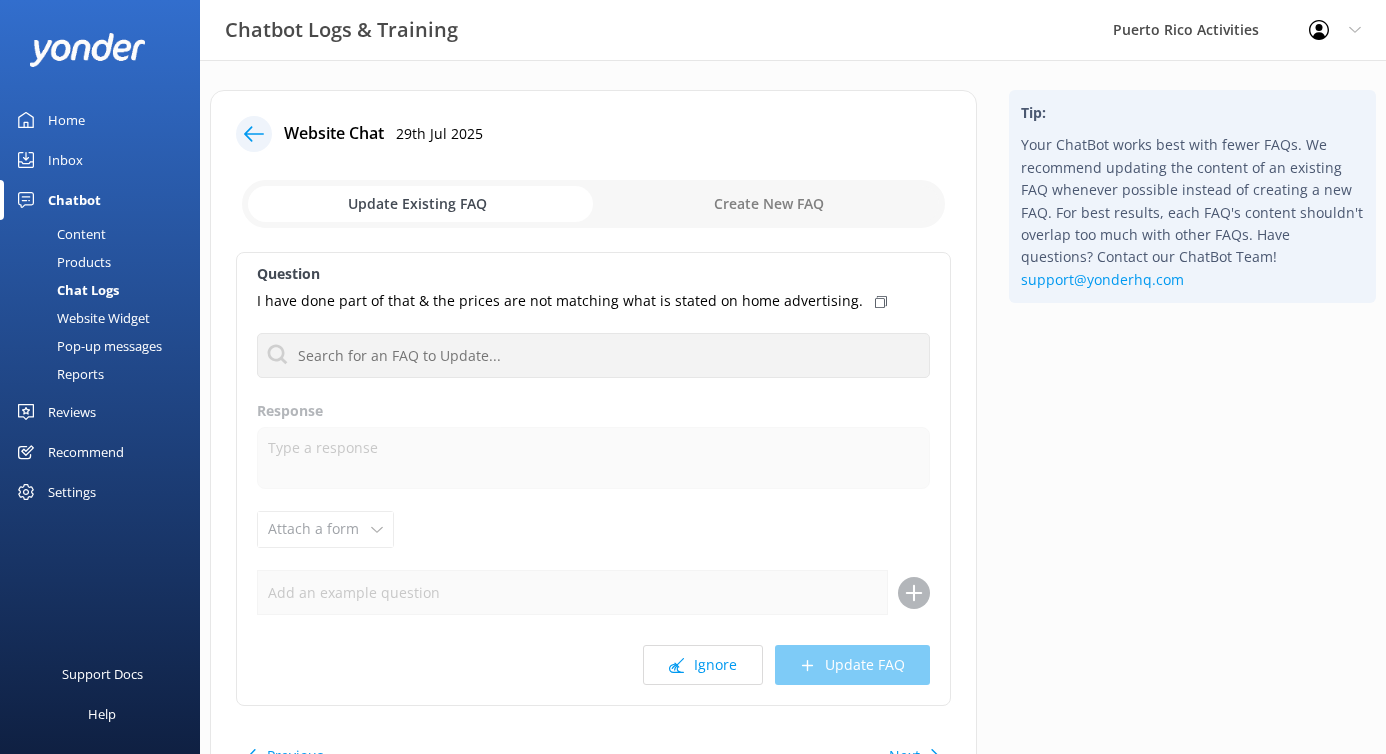 click 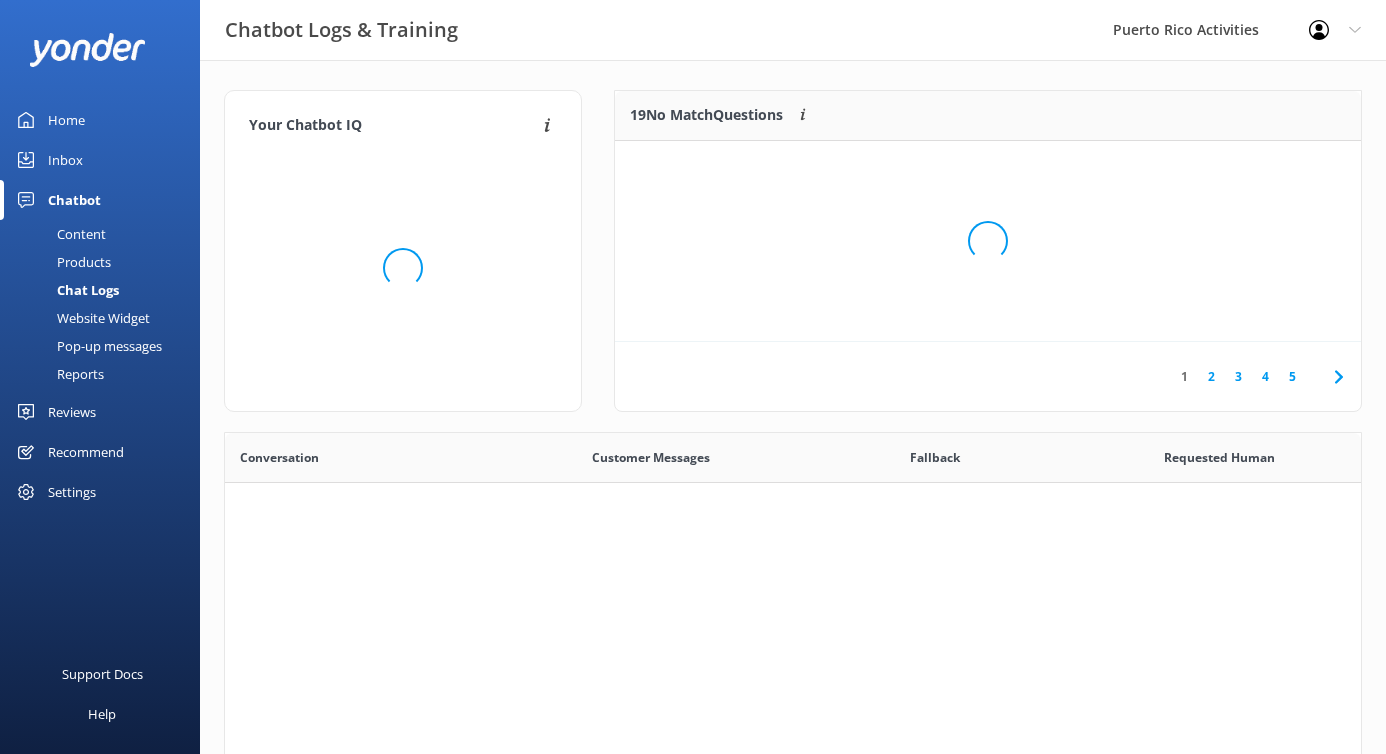 scroll, scrollTop: 1, scrollLeft: 1, axis: both 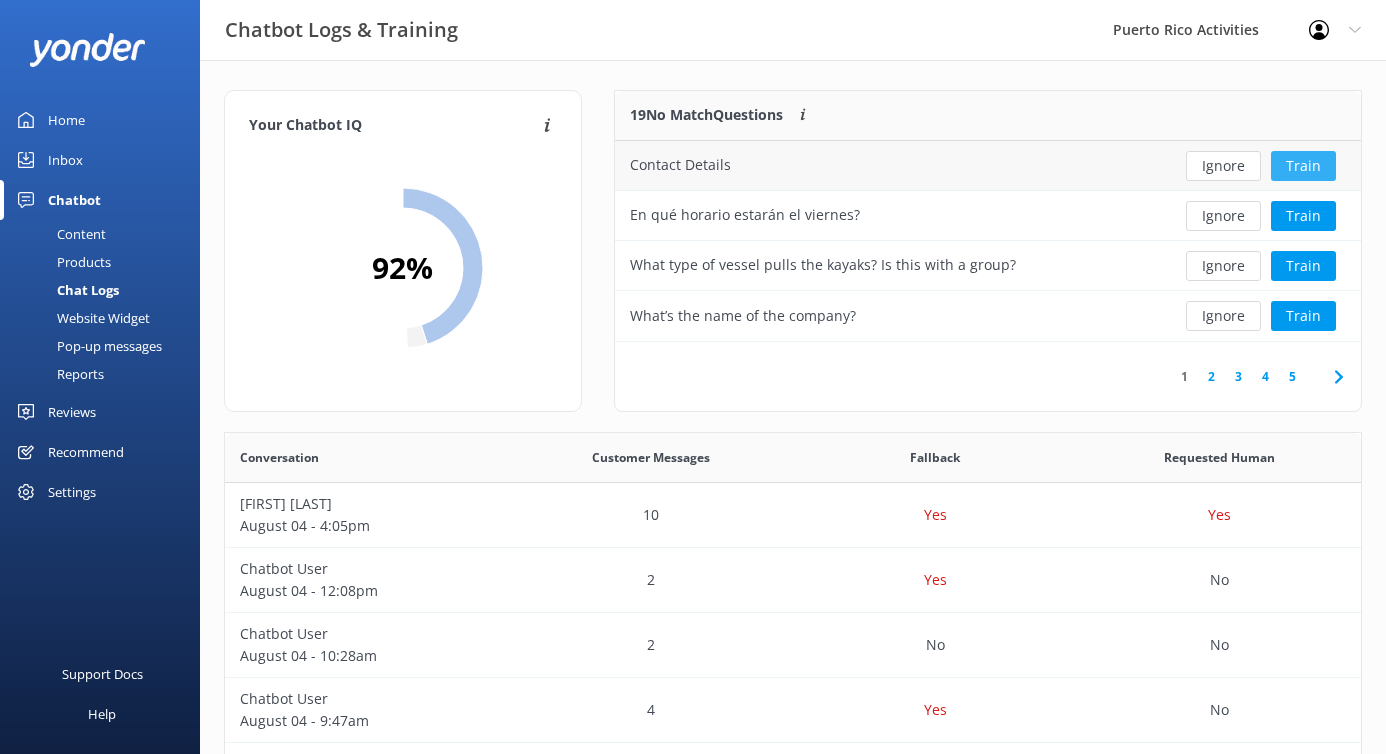 click on "Train" at bounding box center [1303, 166] 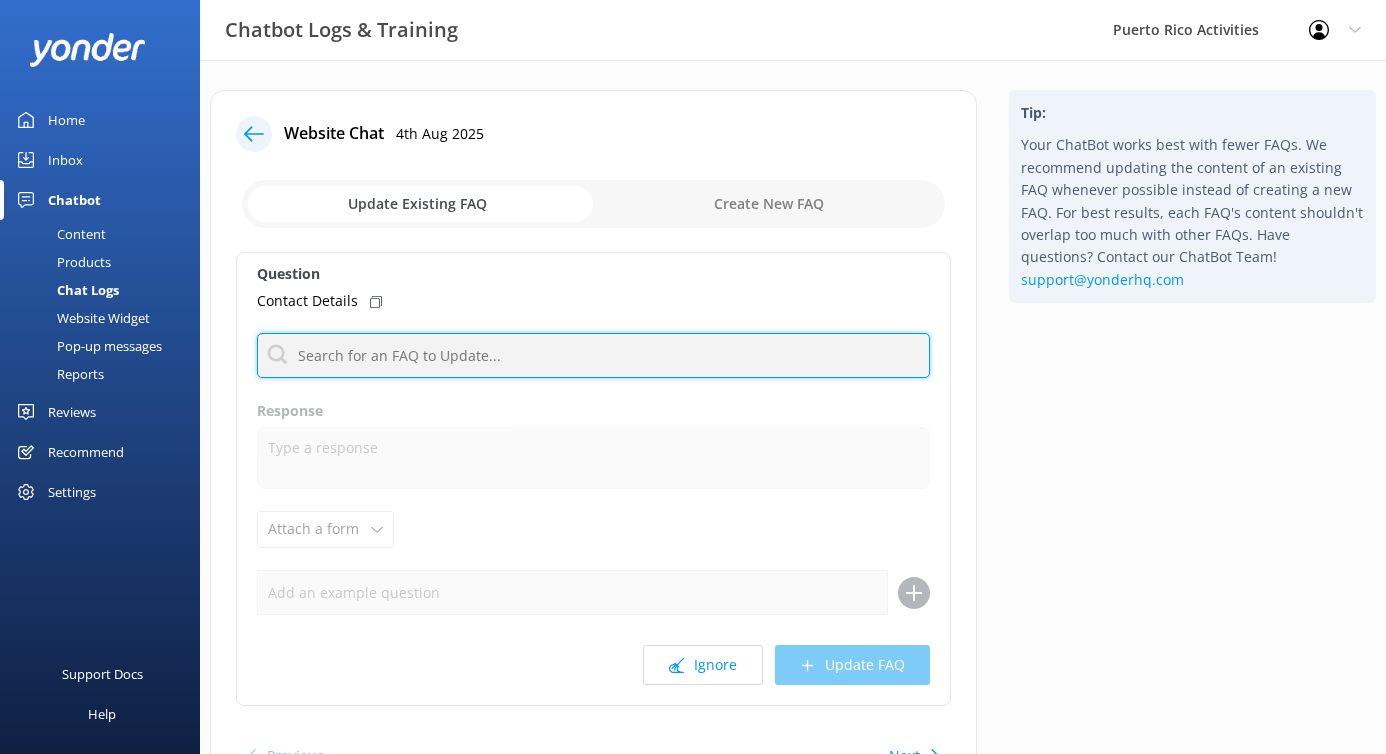 click at bounding box center [593, 355] 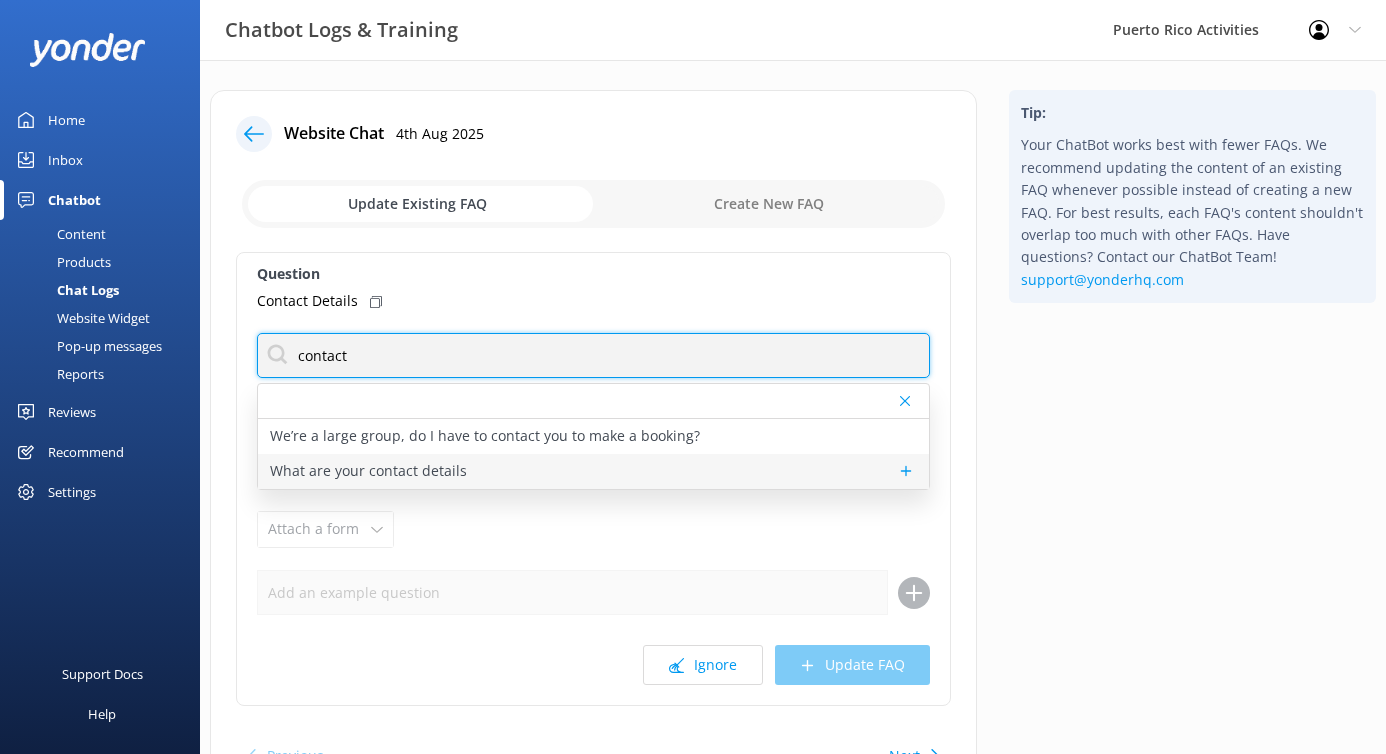 type on "contact" 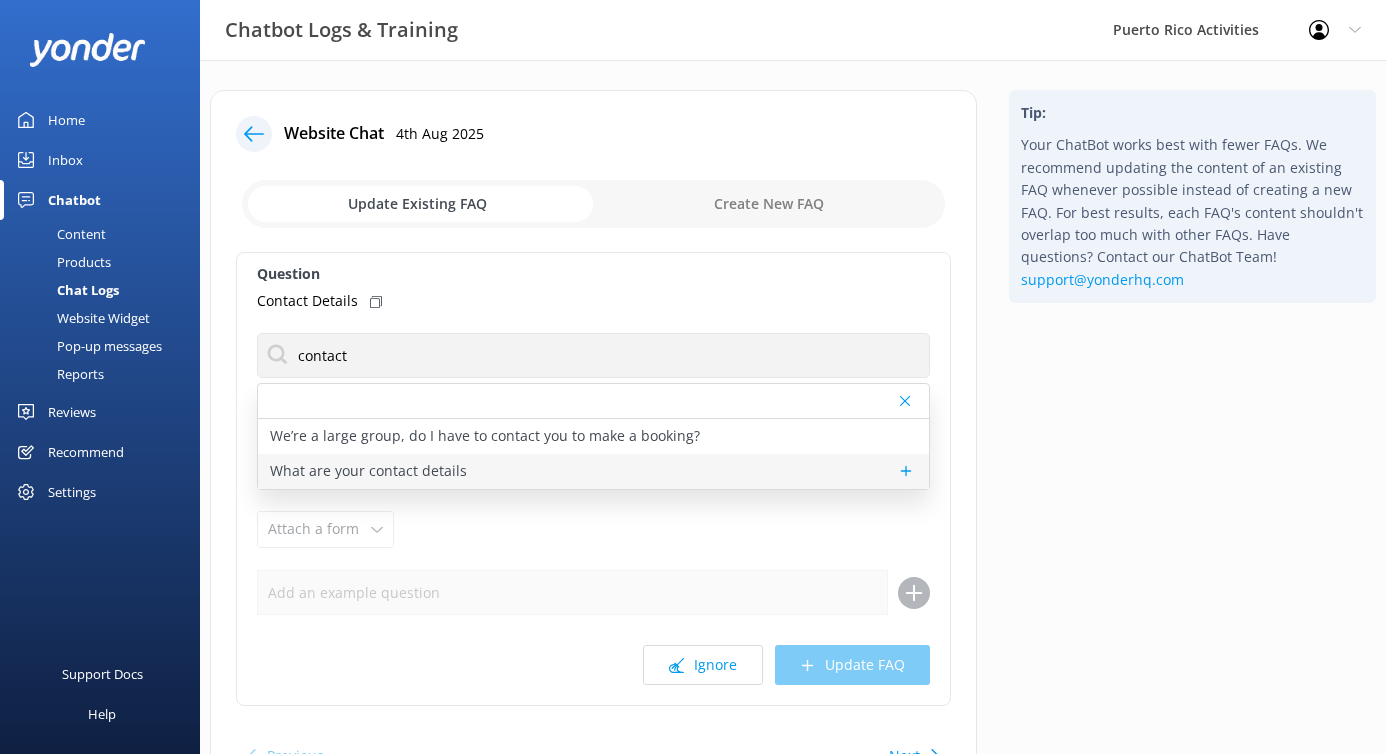 click on "What are your contact details" at bounding box center (368, 471) 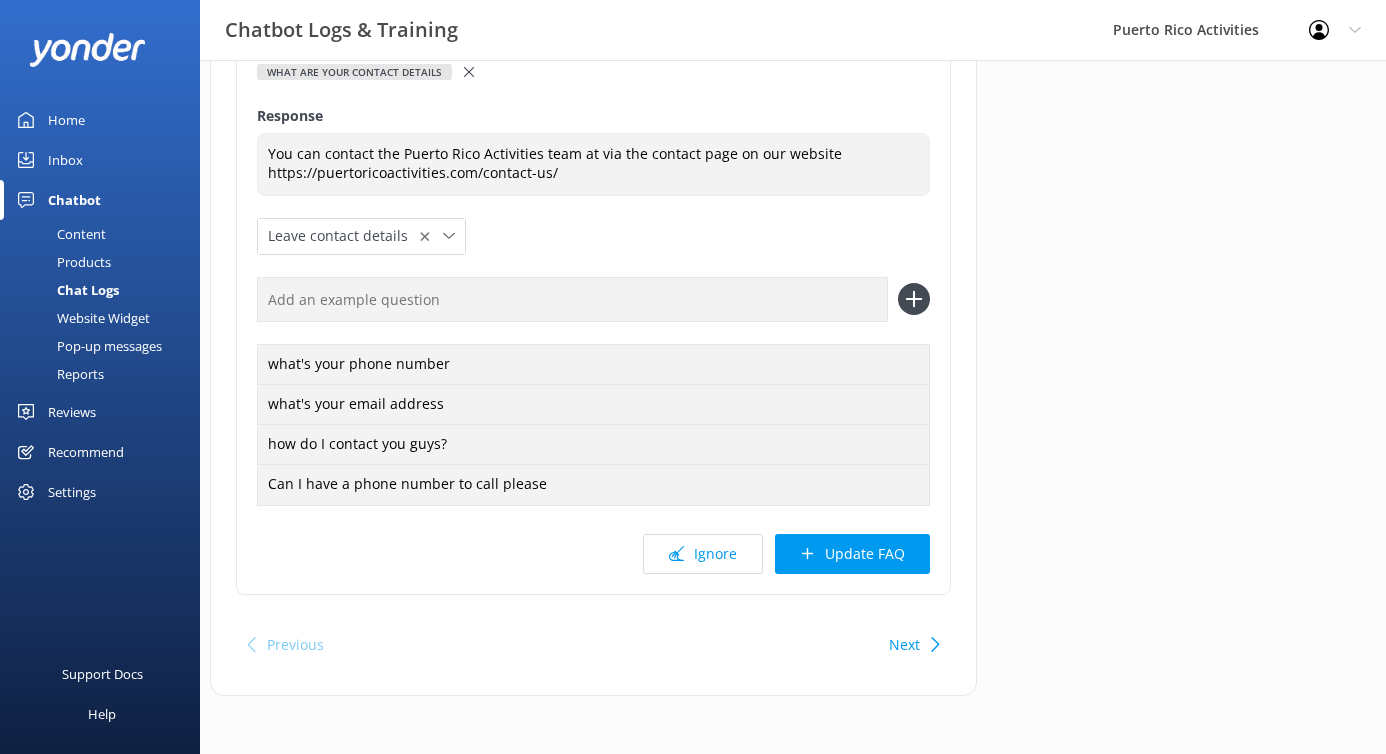scroll, scrollTop: 274, scrollLeft: 0, axis: vertical 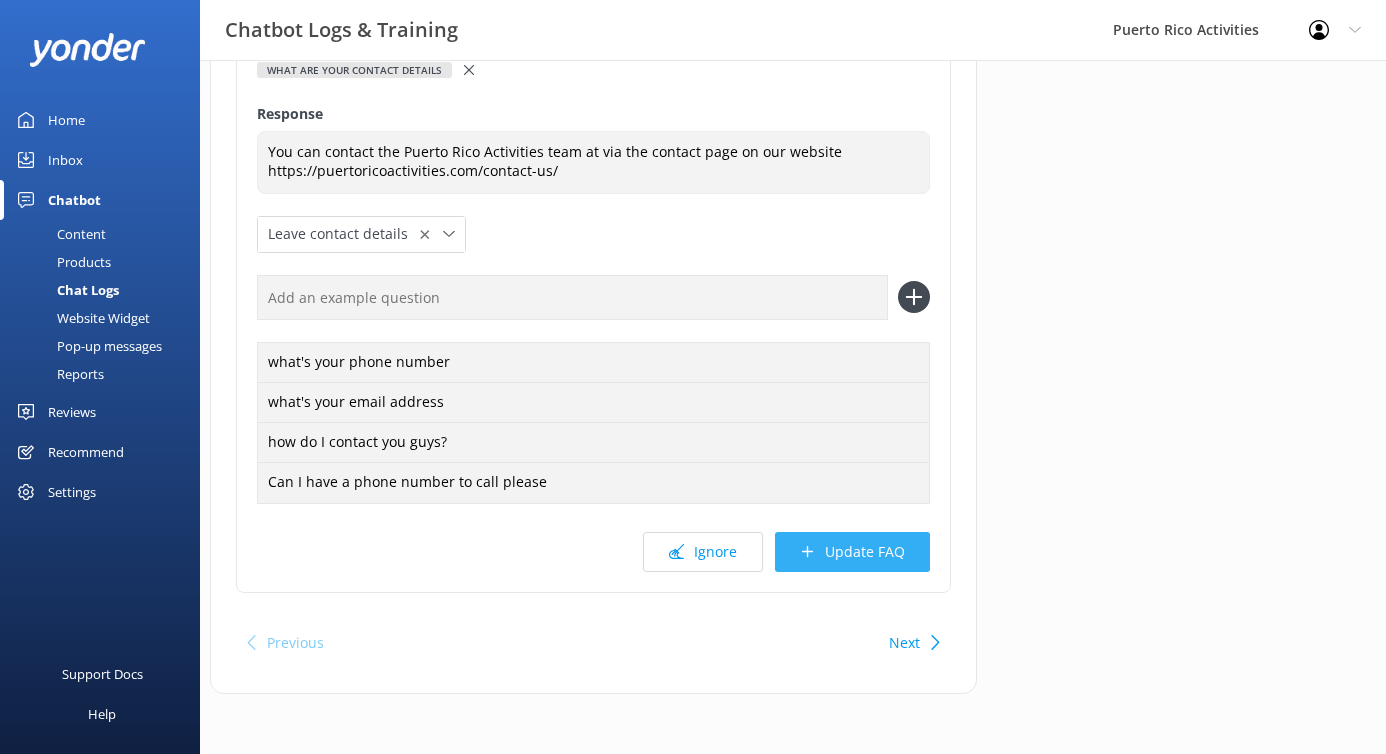 click on "Update FAQ" at bounding box center (852, 552) 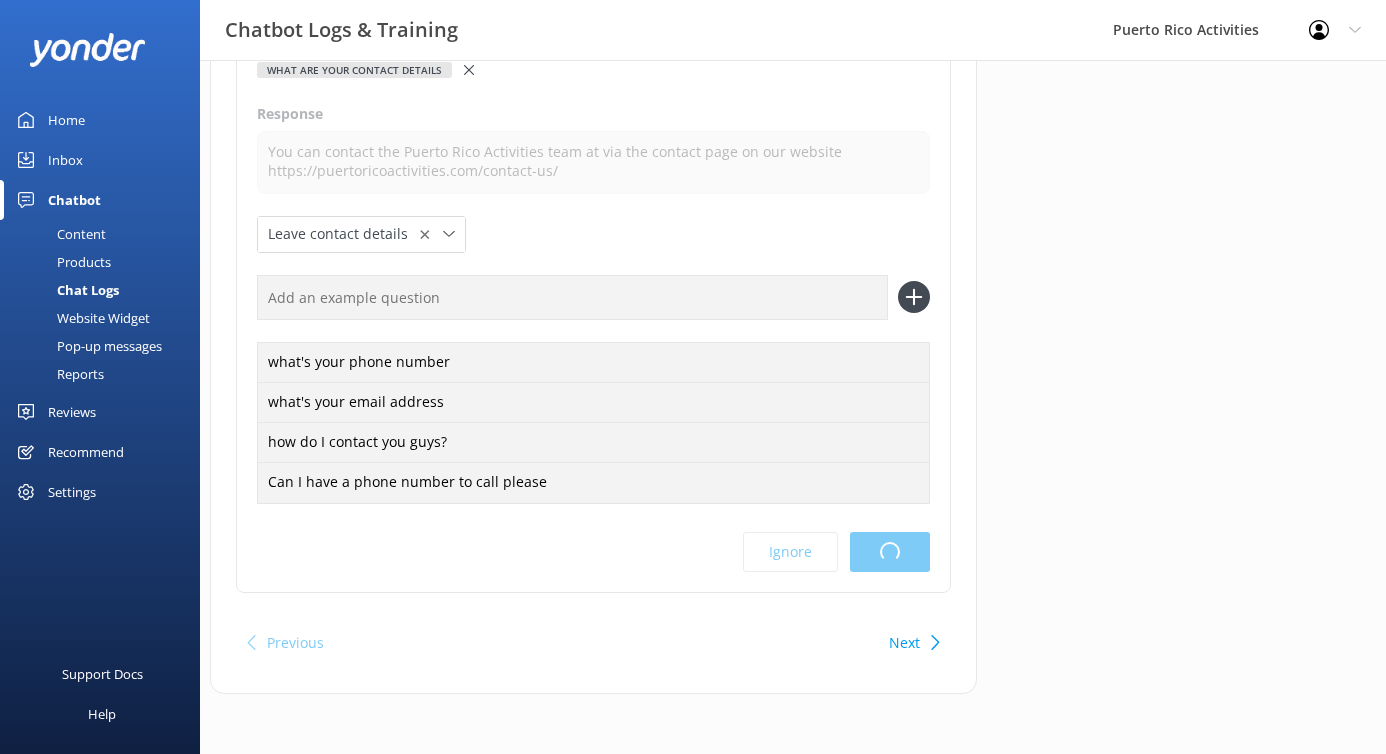 scroll, scrollTop: 0, scrollLeft: 0, axis: both 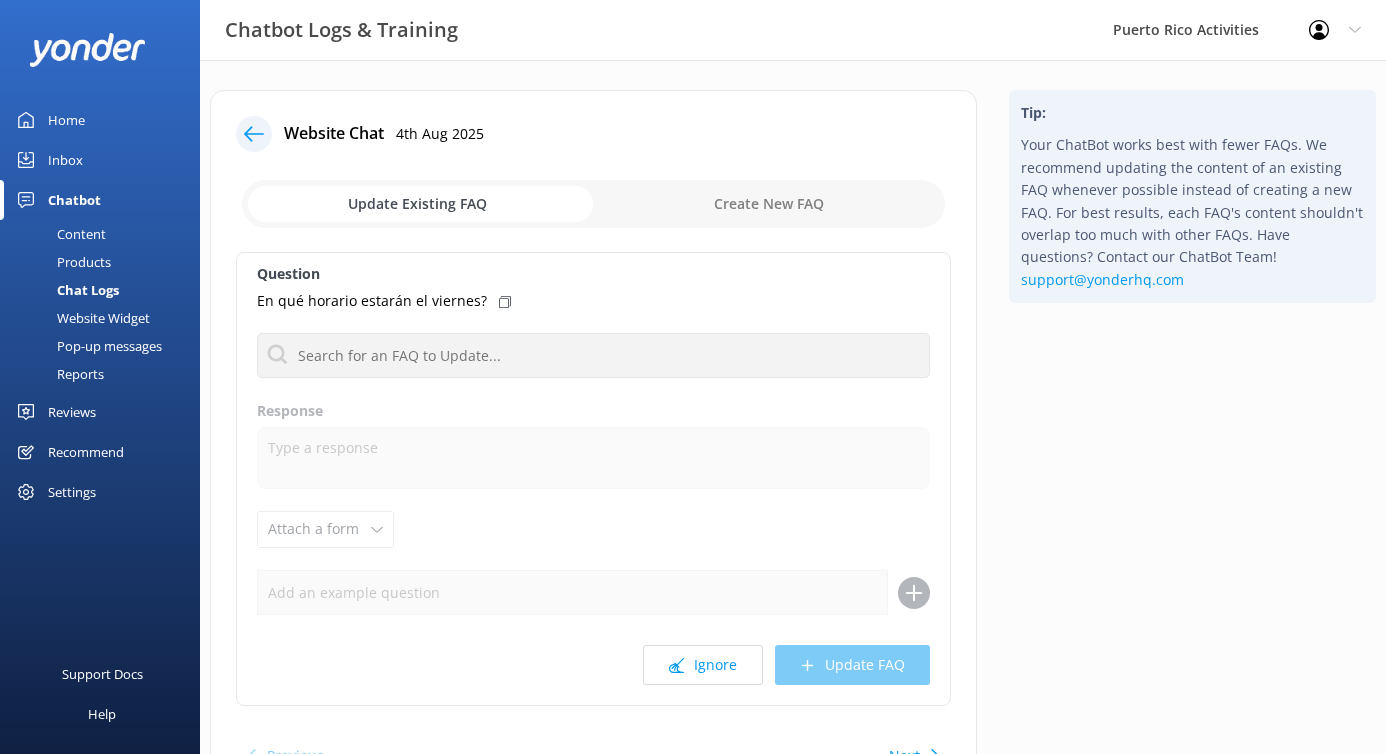 click at bounding box center (260, 134) 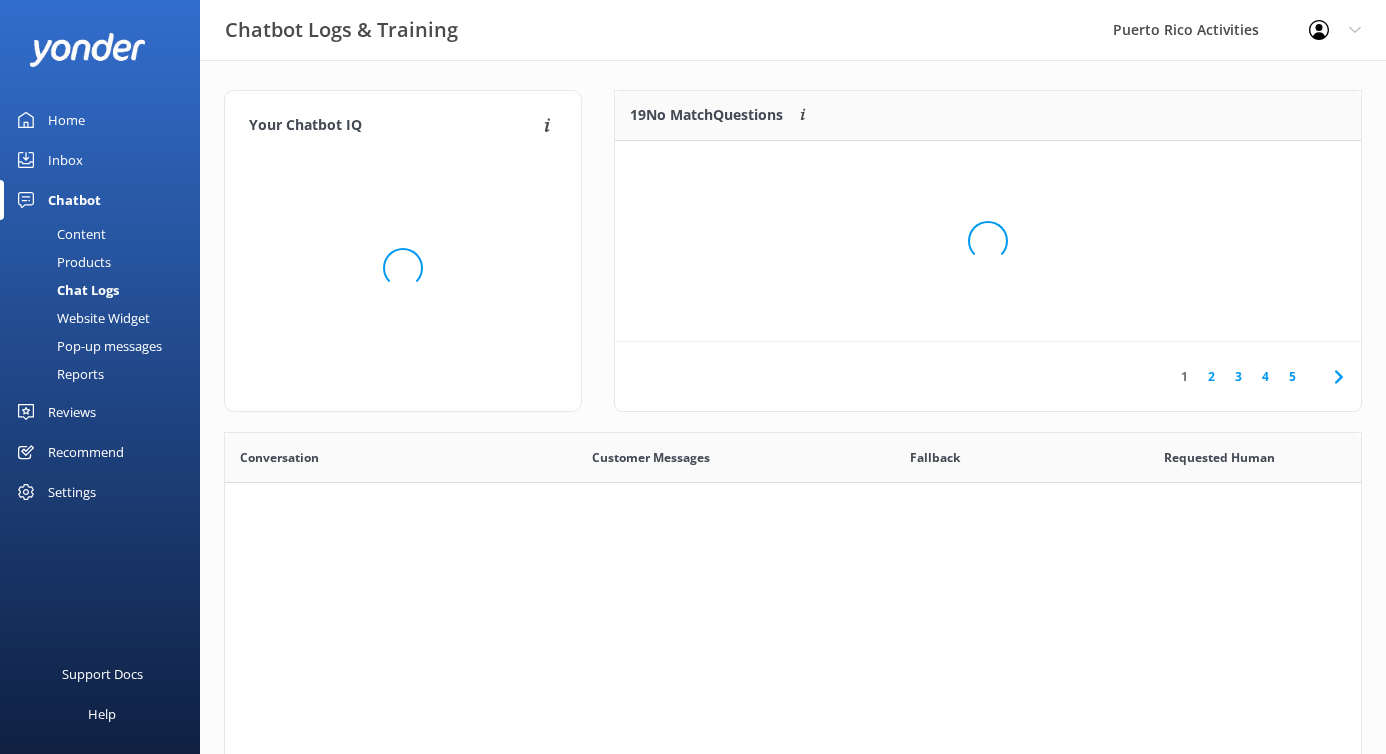 scroll, scrollTop: 1, scrollLeft: 1, axis: both 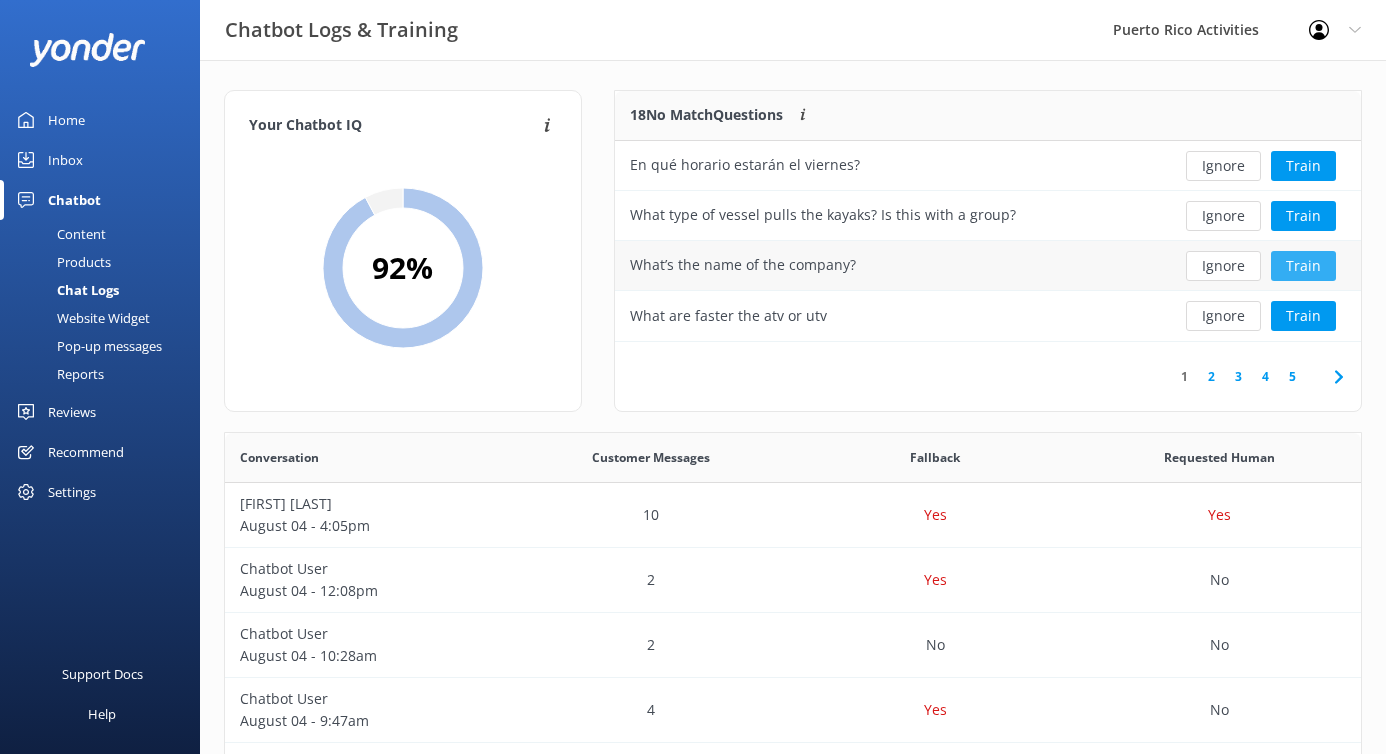 click on "Train" at bounding box center [1303, 266] 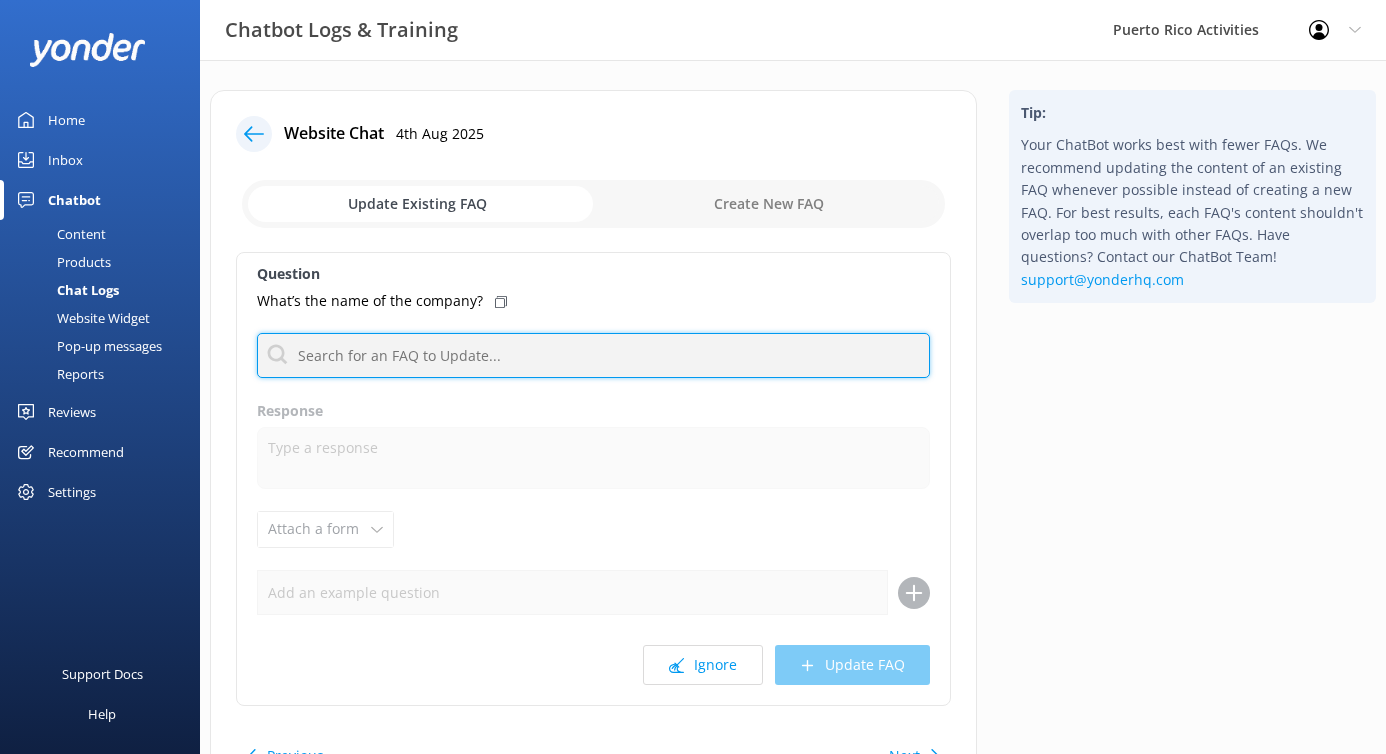 click at bounding box center (593, 355) 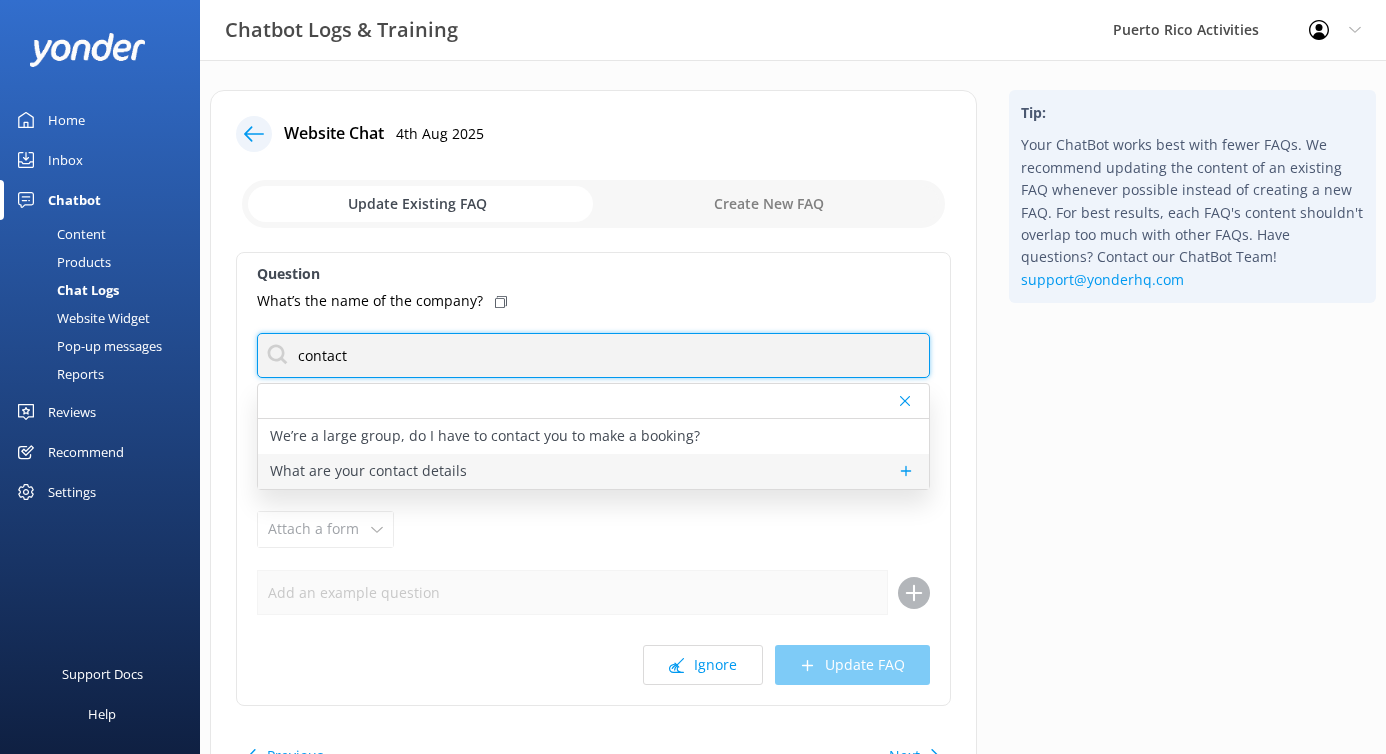 type on "contact" 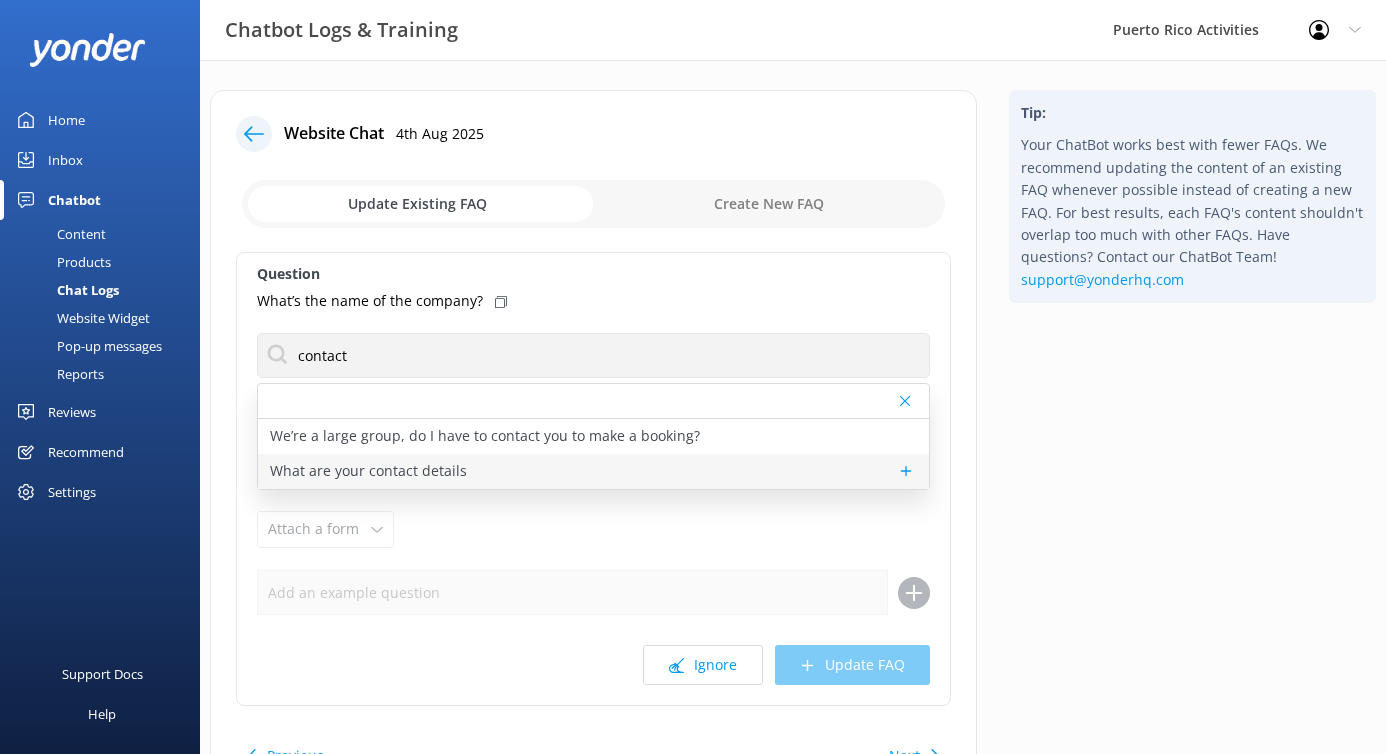 click on "What are your contact details" at bounding box center (368, 471) 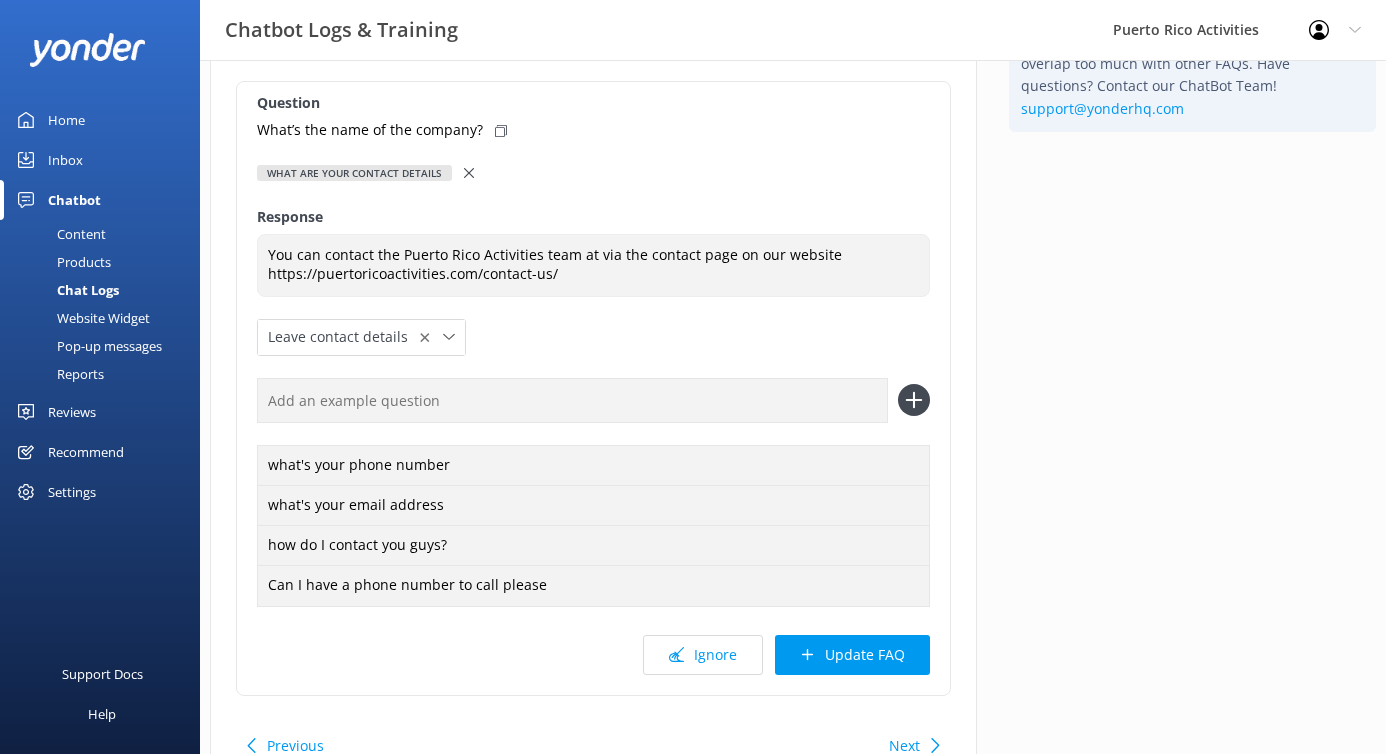 scroll, scrollTop: 178, scrollLeft: 0, axis: vertical 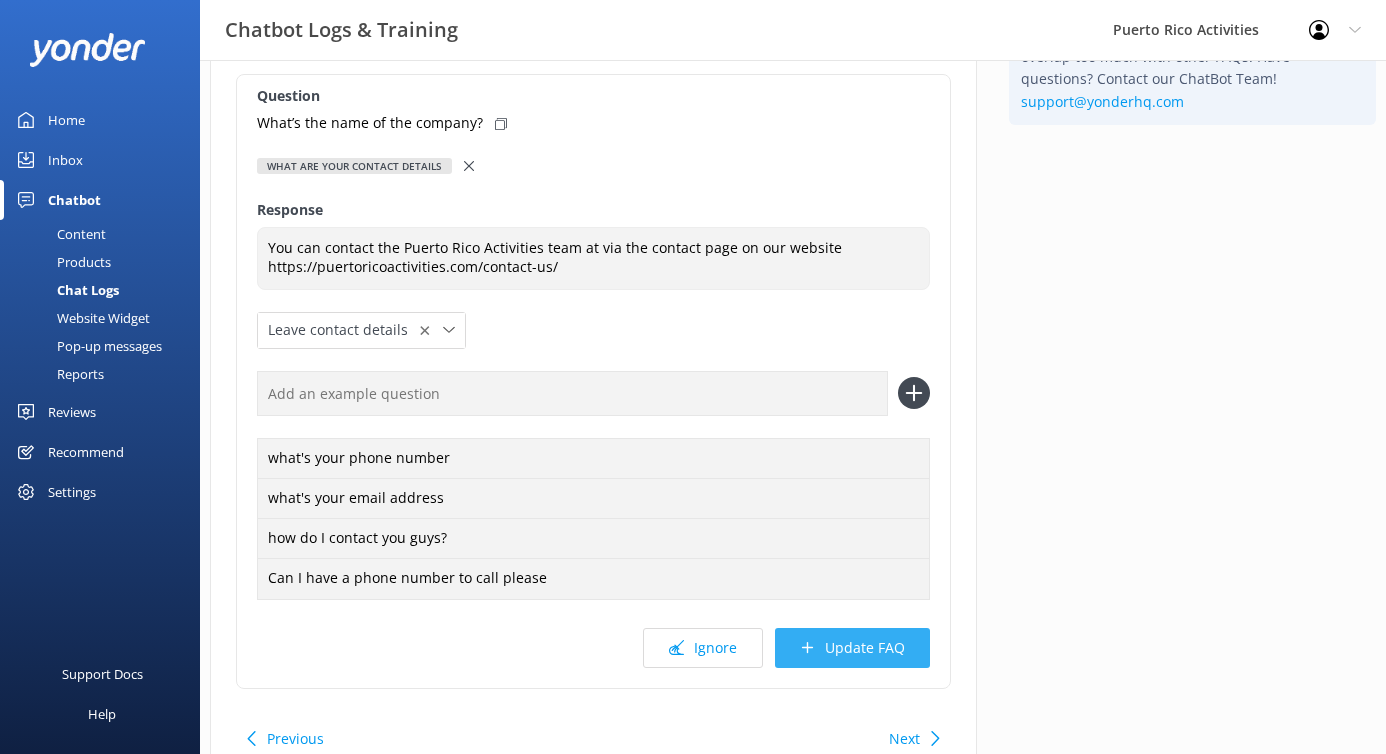 click on "Update FAQ" at bounding box center (852, 648) 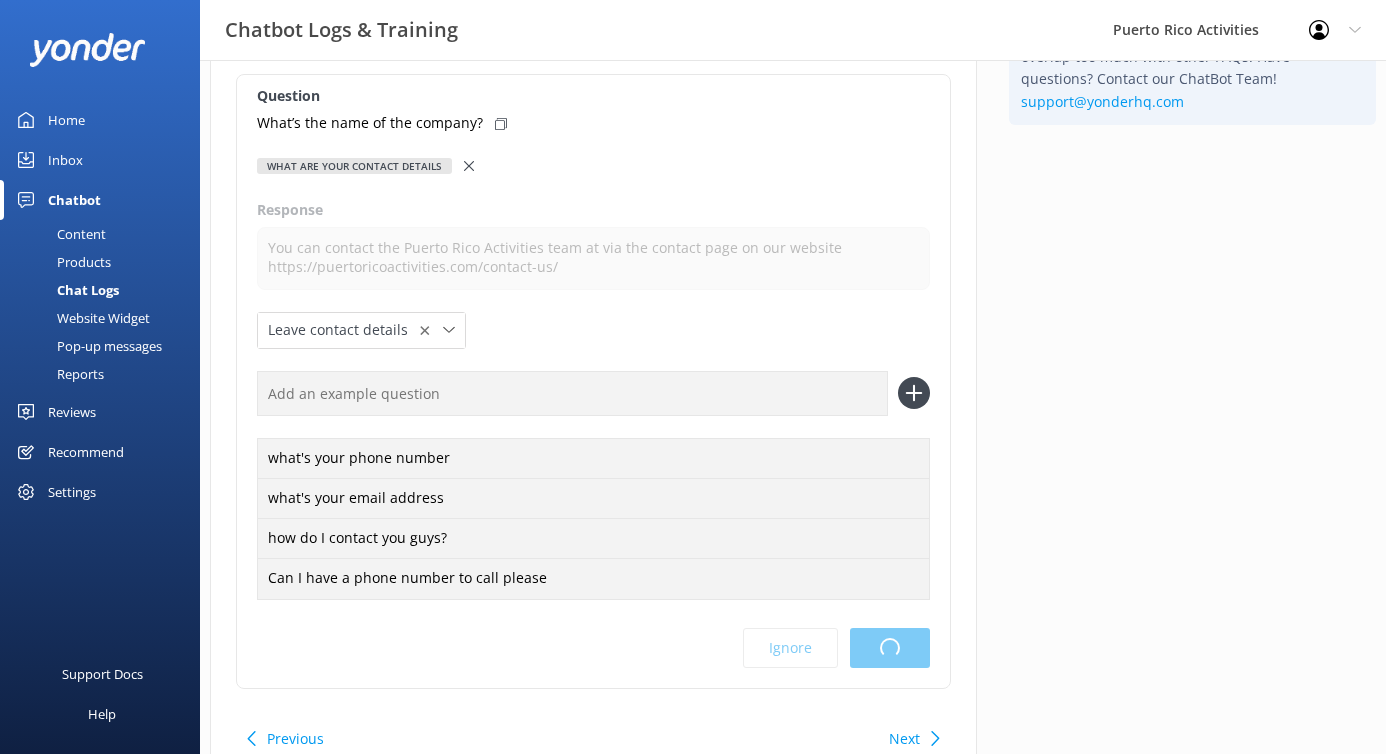 scroll, scrollTop: 0, scrollLeft: 0, axis: both 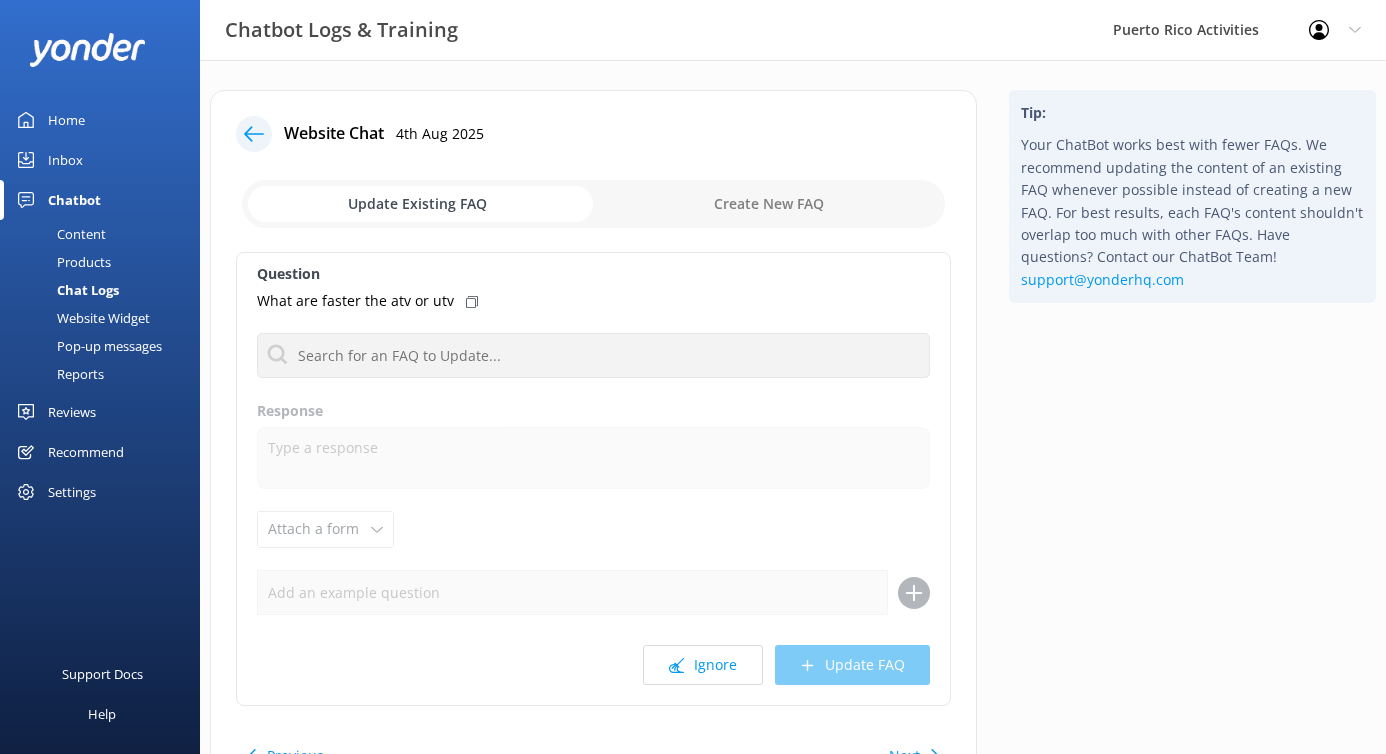 click 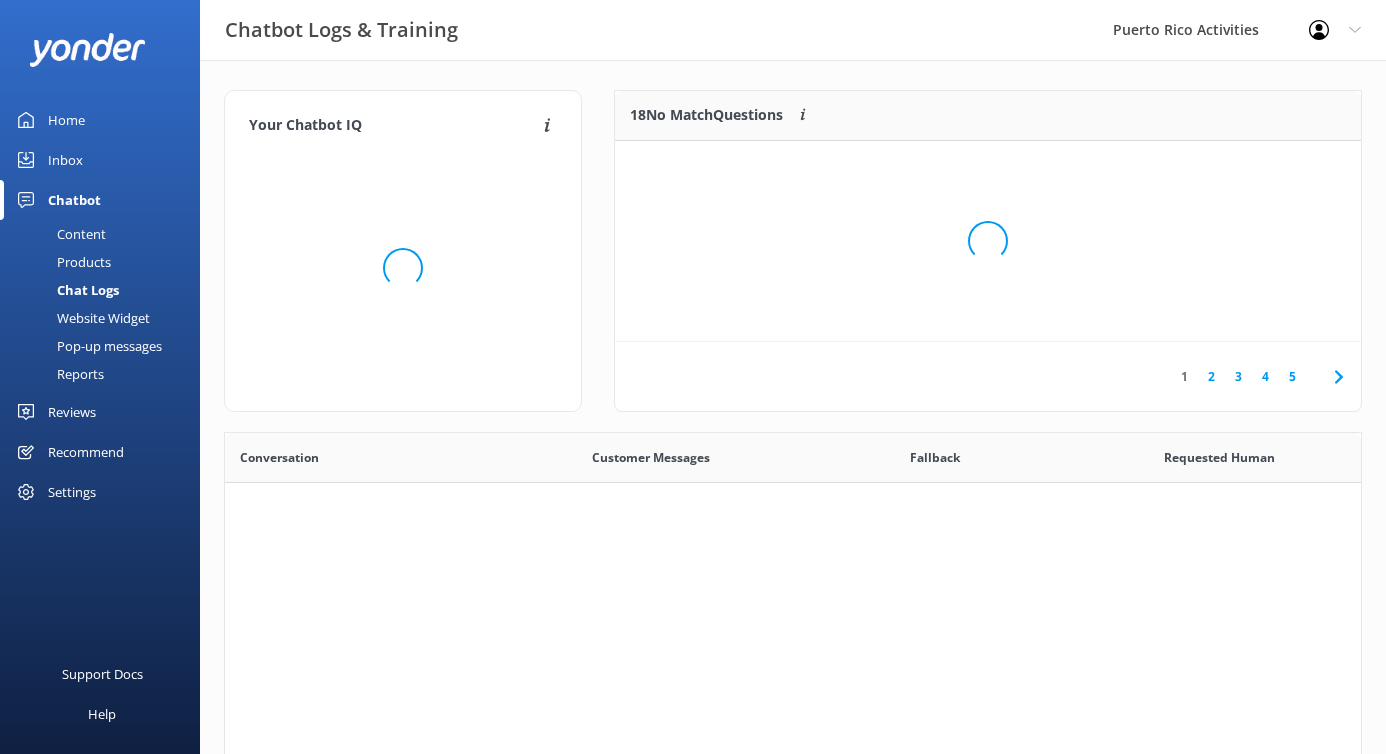 scroll, scrollTop: 1, scrollLeft: 1, axis: both 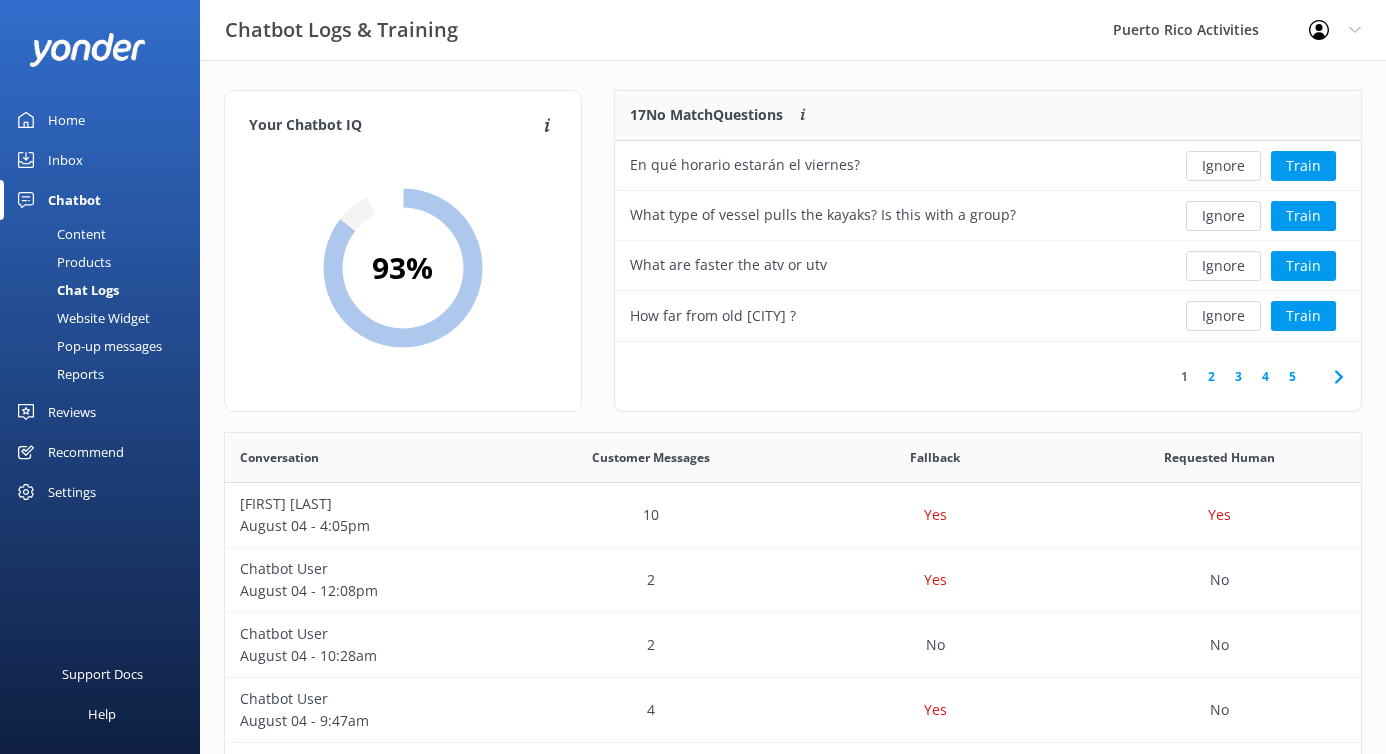 click on "5" at bounding box center [1292, 376] 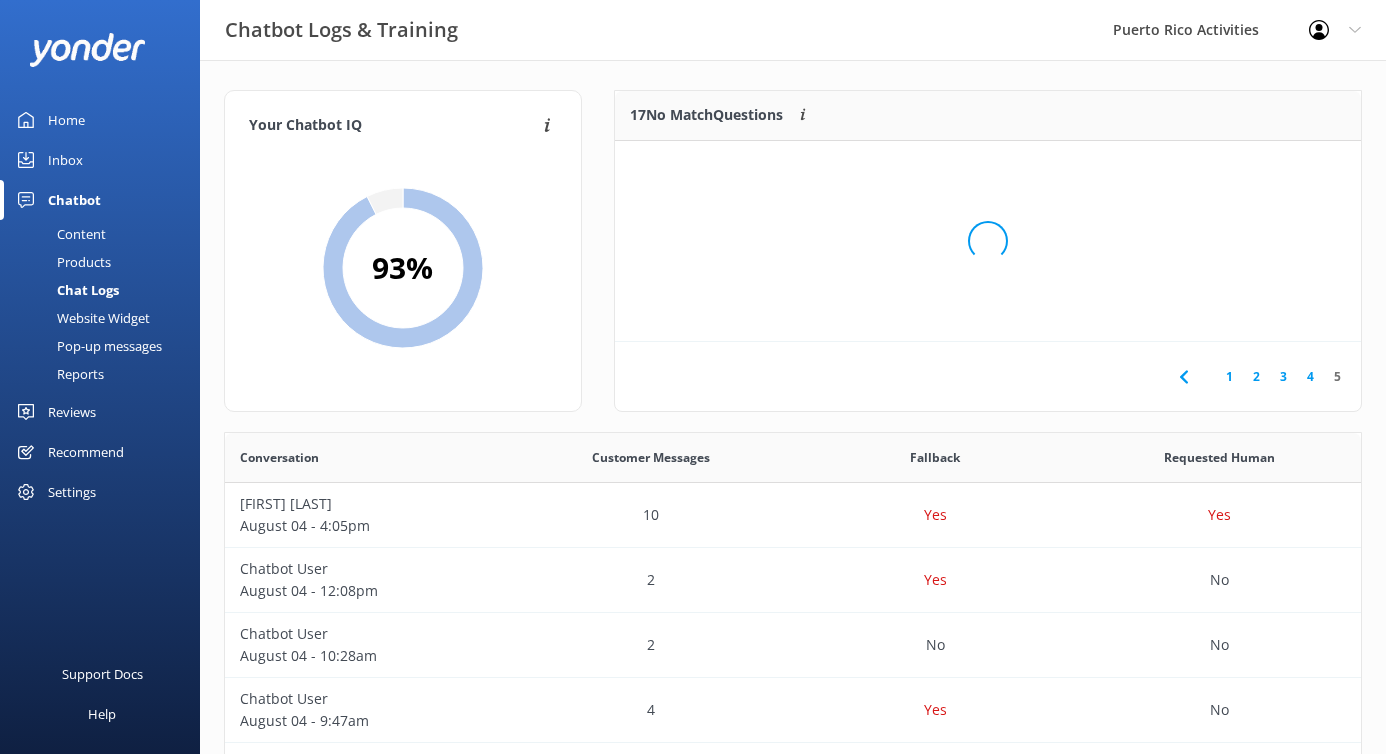 scroll, scrollTop: 101, scrollLeft: 746, axis: both 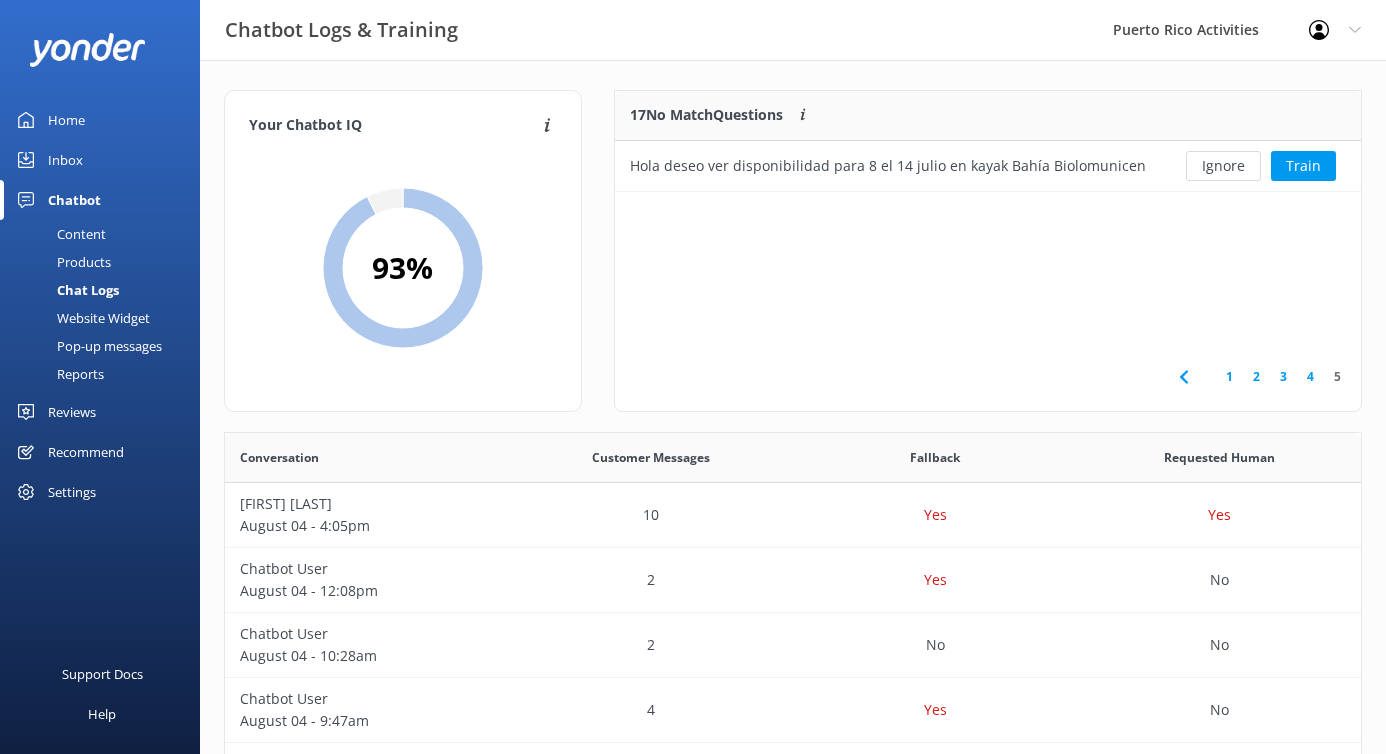 click on "4" at bounding box center [1310, 376] 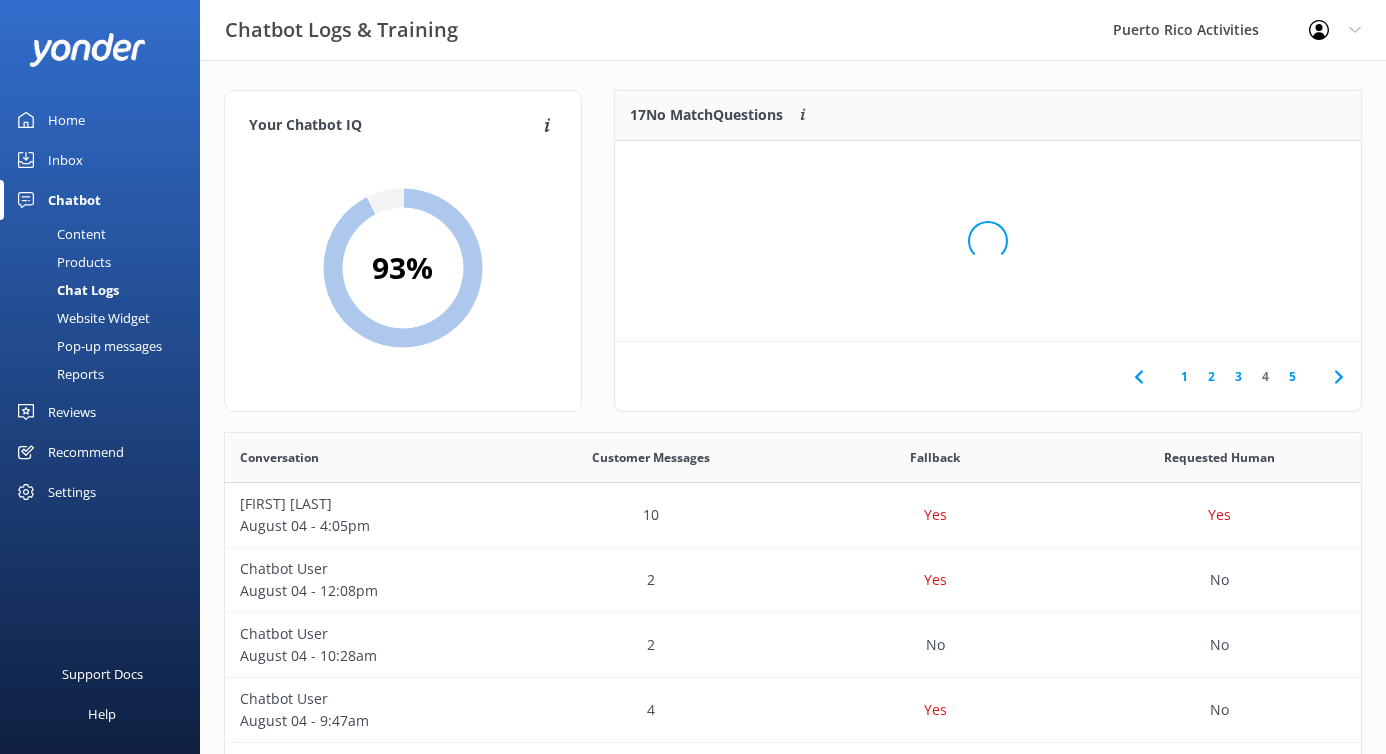 scroll, scrollTop: 1, scrollLeft: 1, axis: both 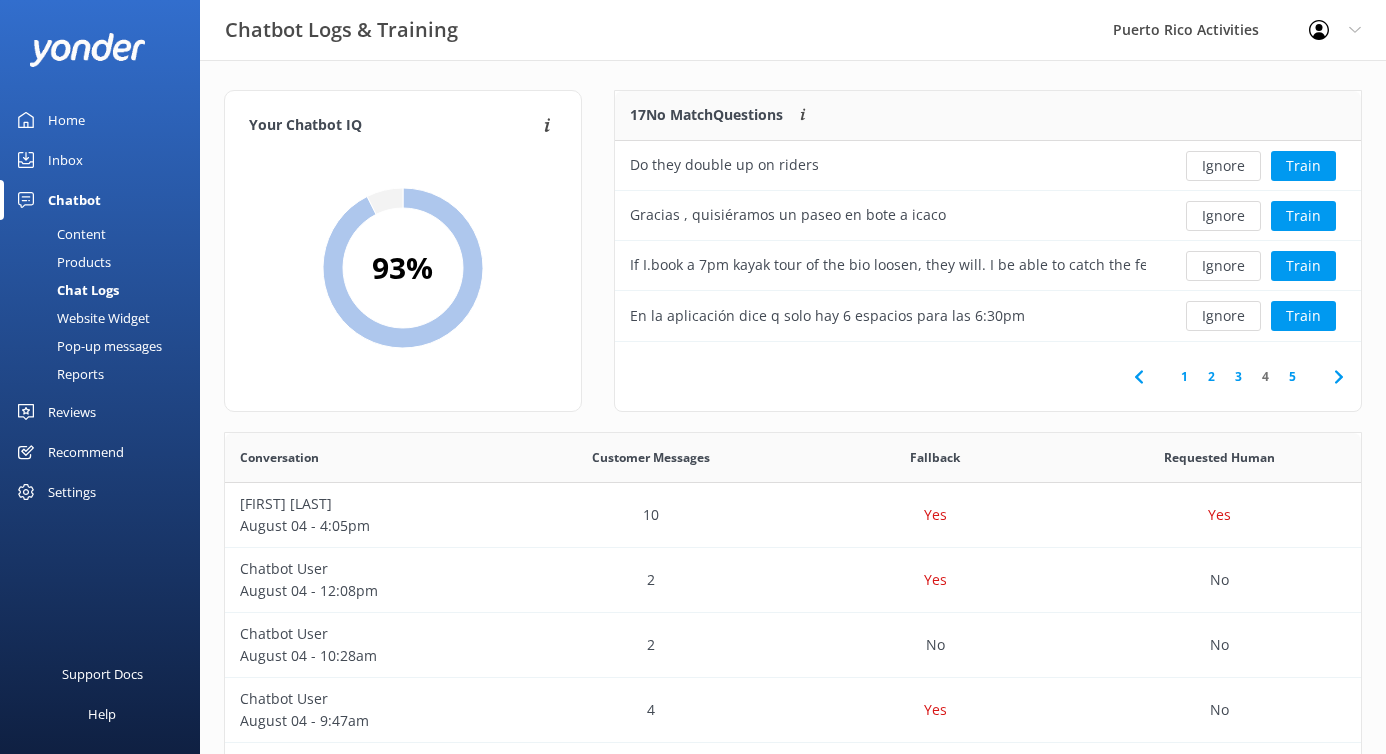 click on "3" at bounding box center (1238, 376) 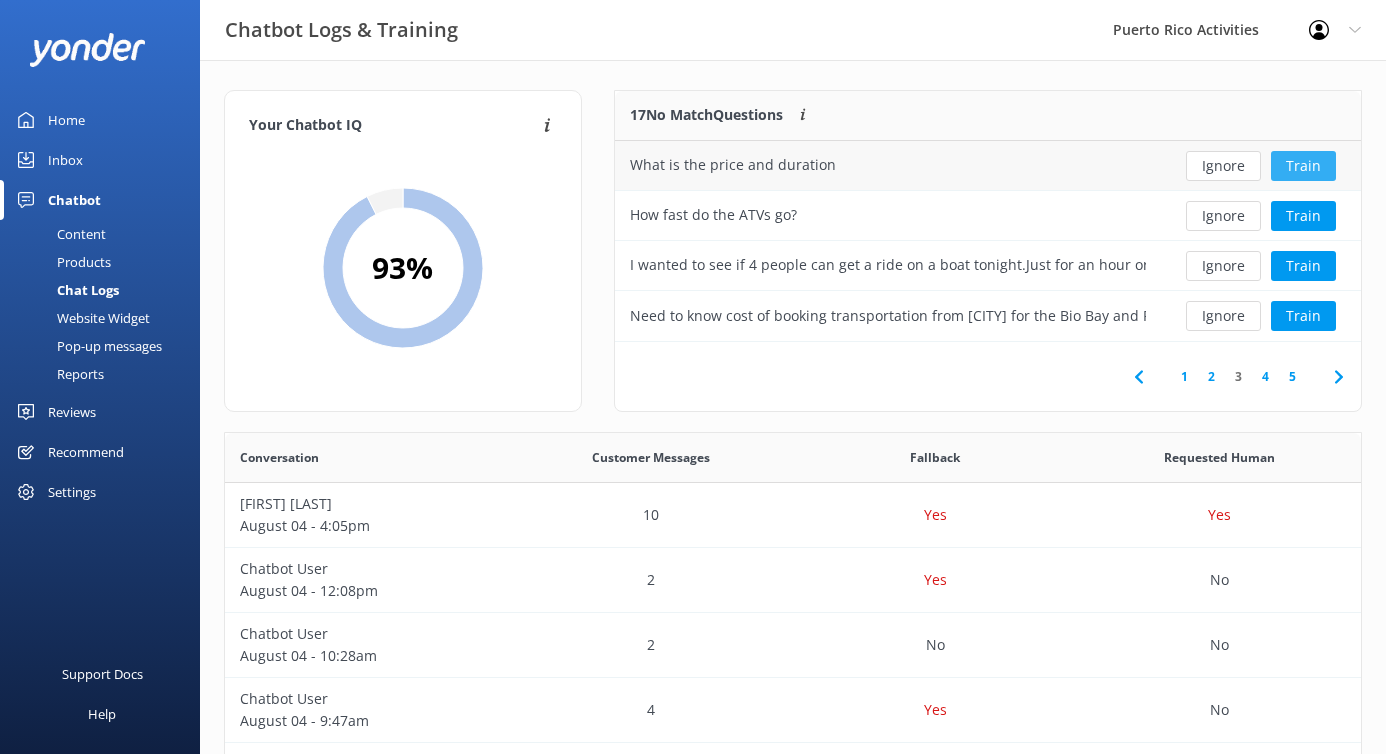 click on "Train" at bounding box center (1303, 166) 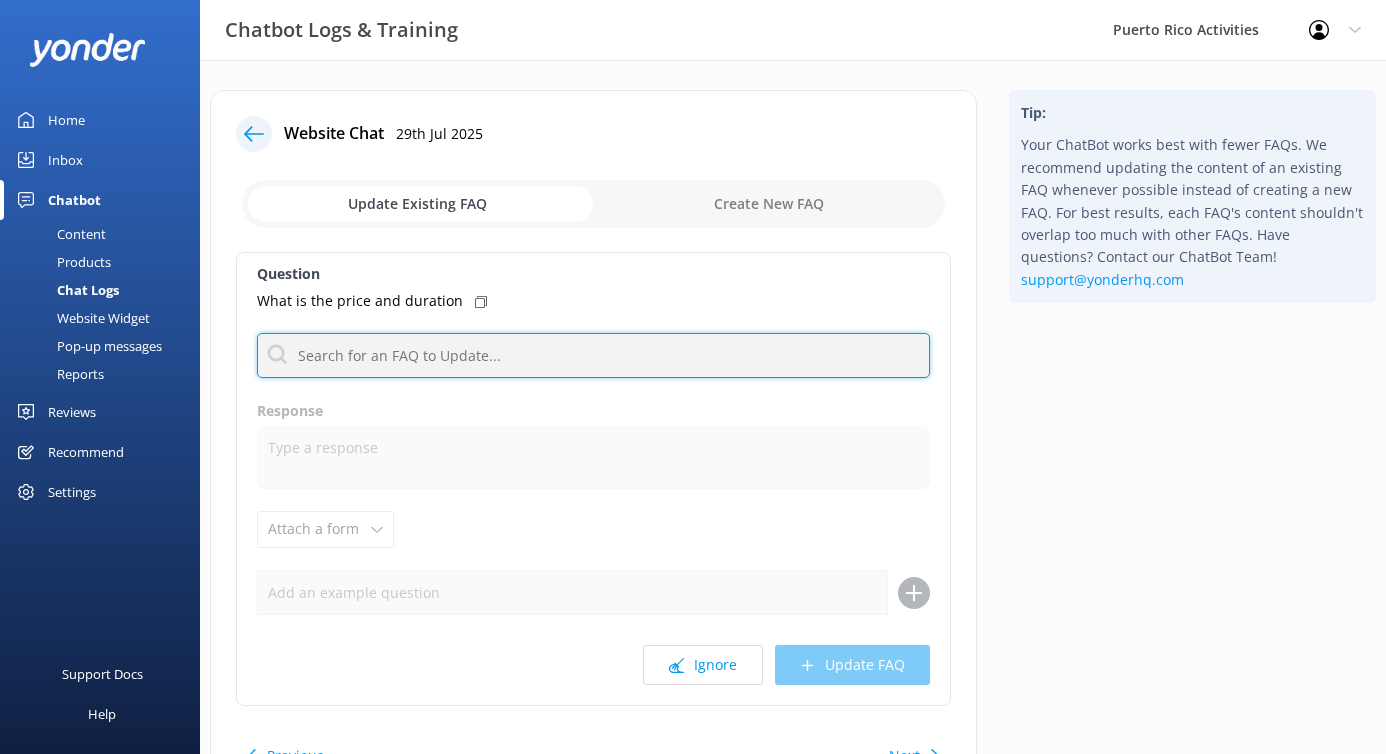 click at bounding box center [593, 355] 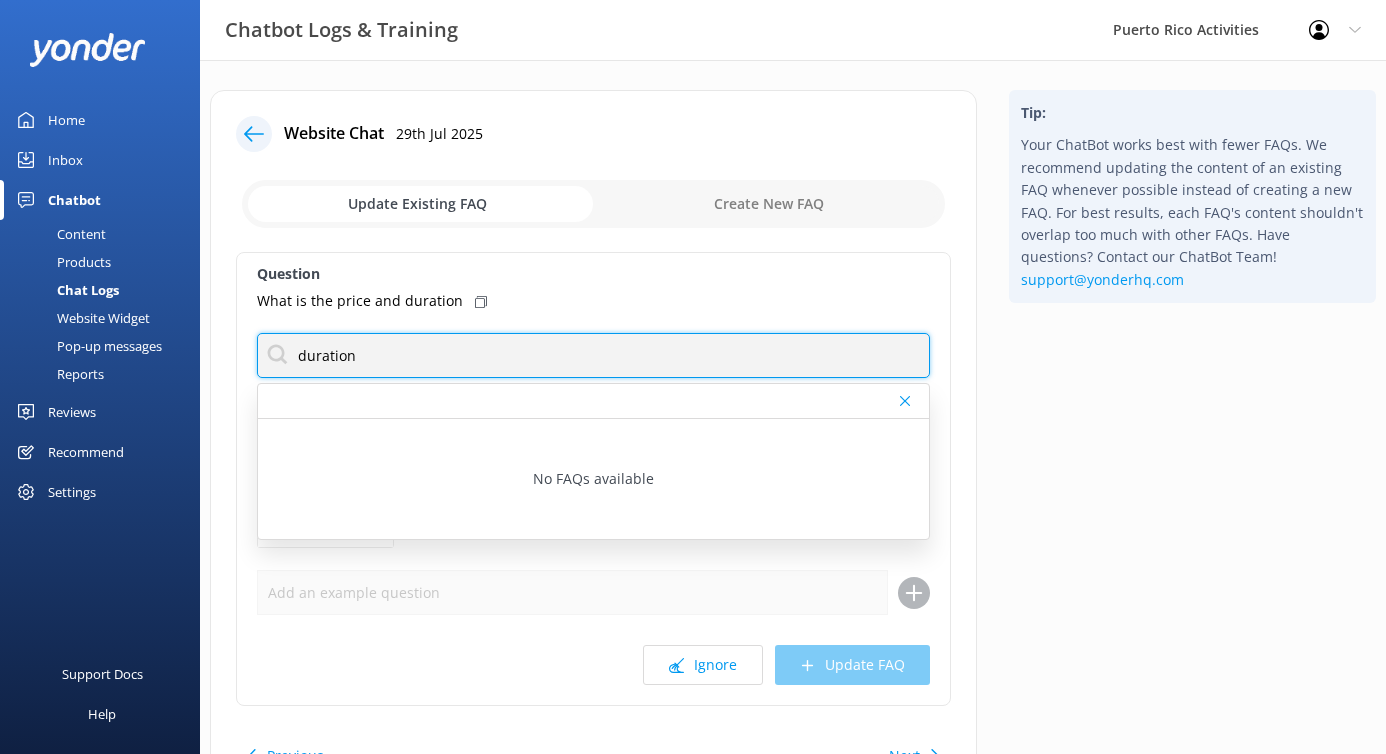 click on "duration" at bounding box center (593, 355) 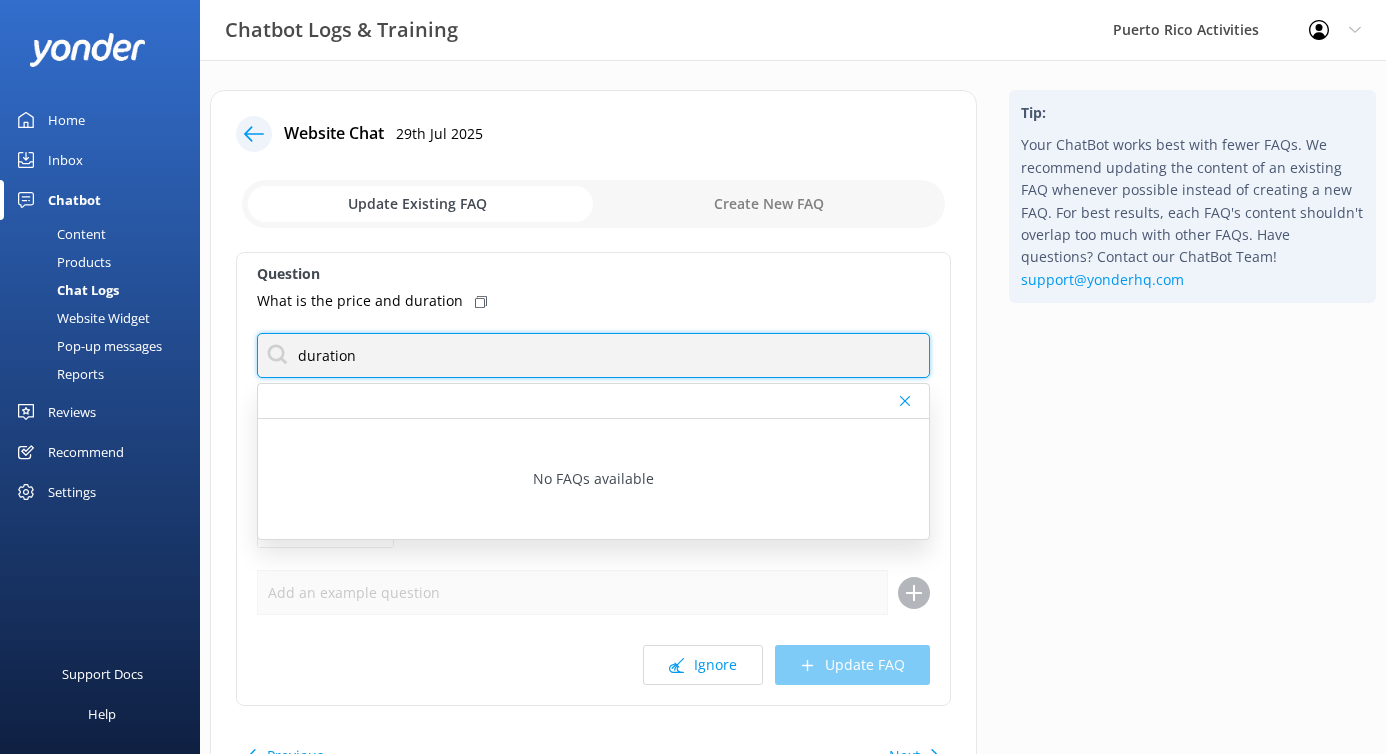 click on "duration" at bounding box center (593, 355) 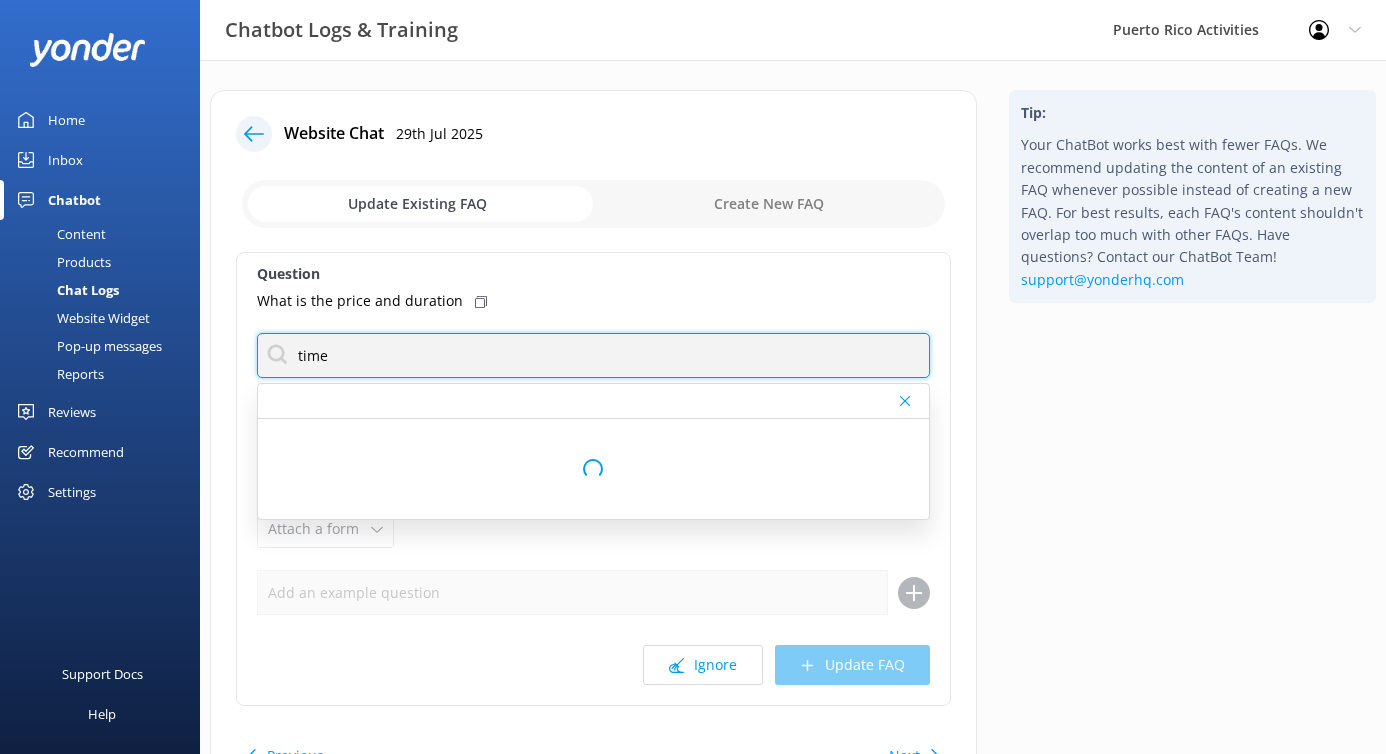 click on "time" at bounding box center (593, 355) 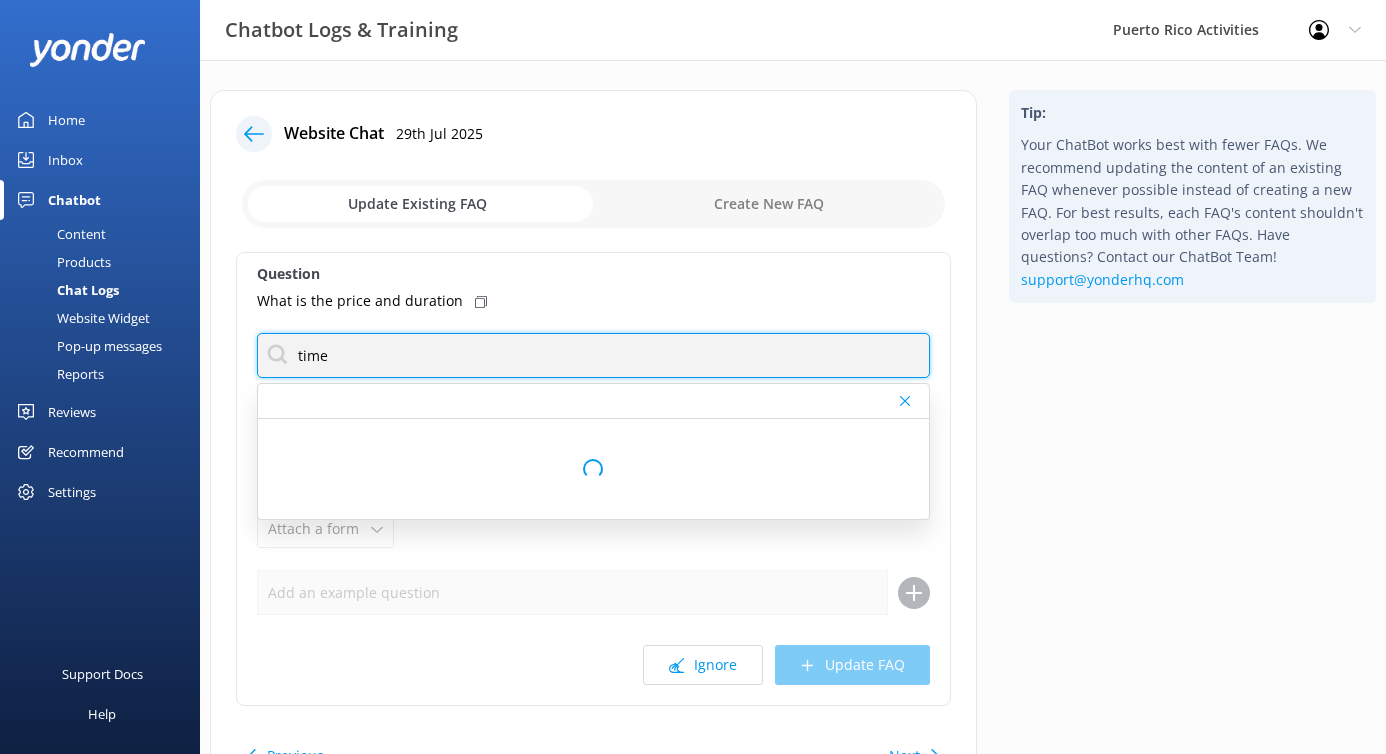 click on "time" at bounding box center [593, 355] 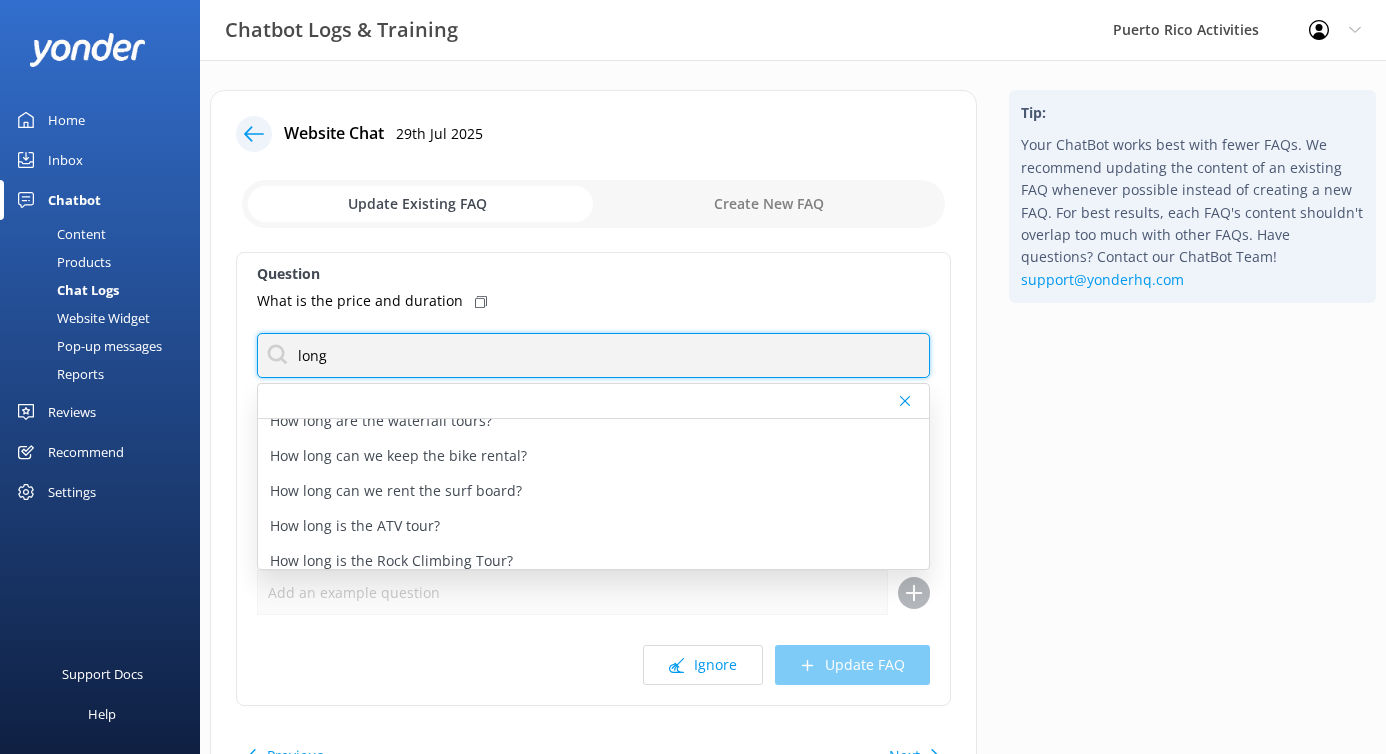 scroll, scrollTop: 200, scrollLeft: 0, axis: vertical 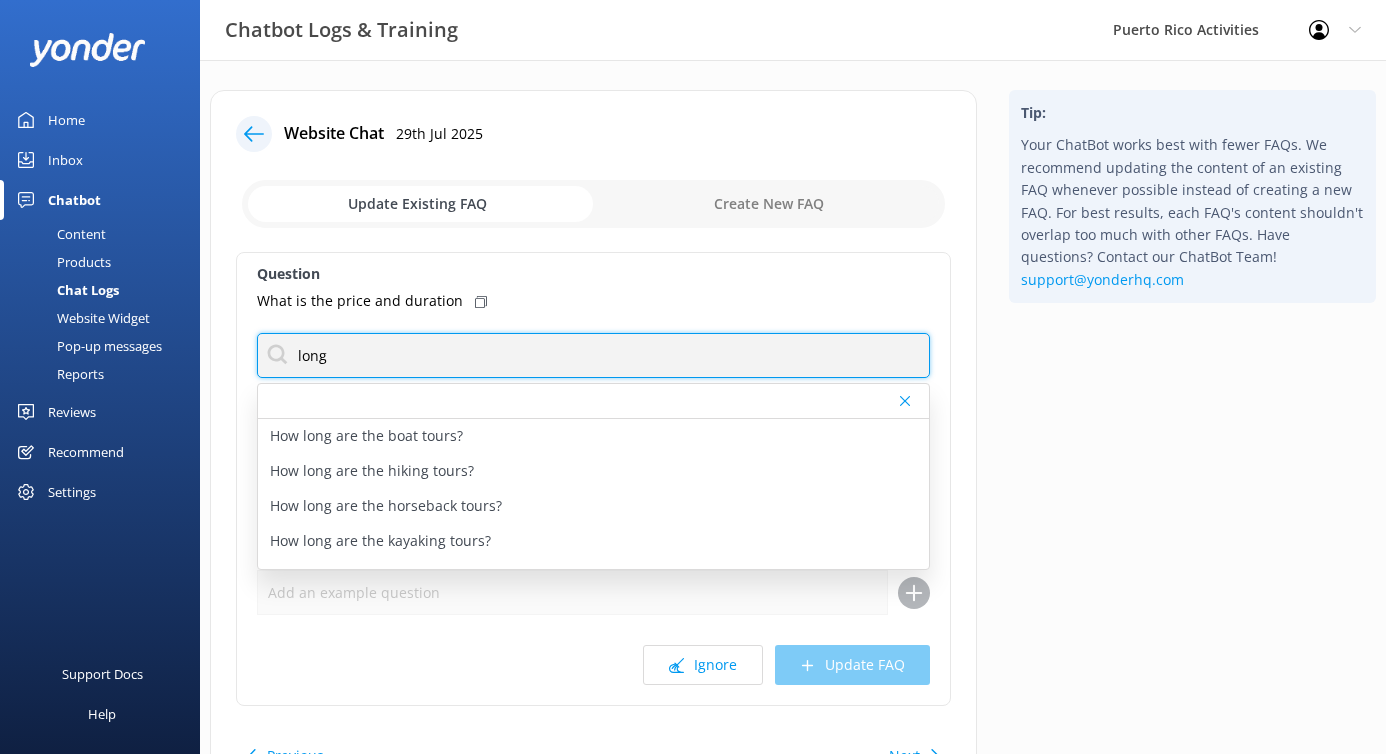 type on "long" 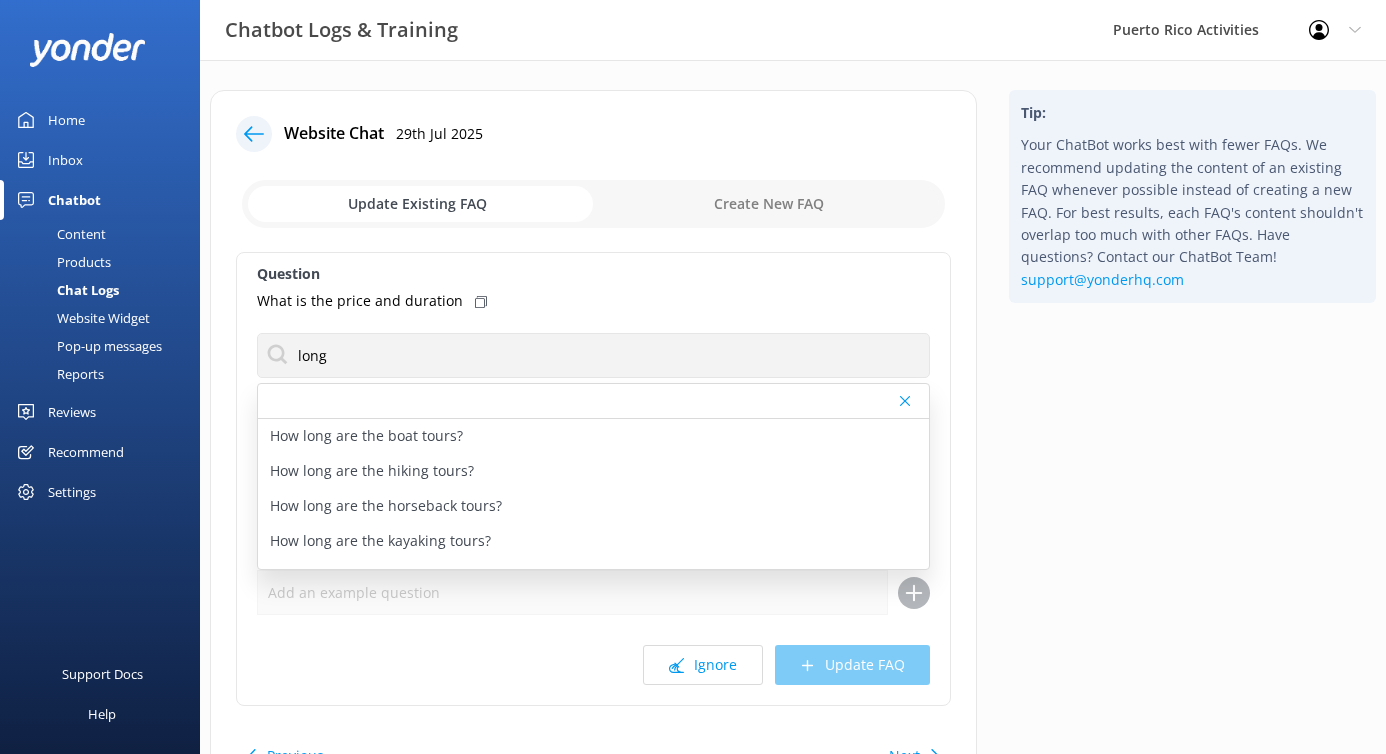 click 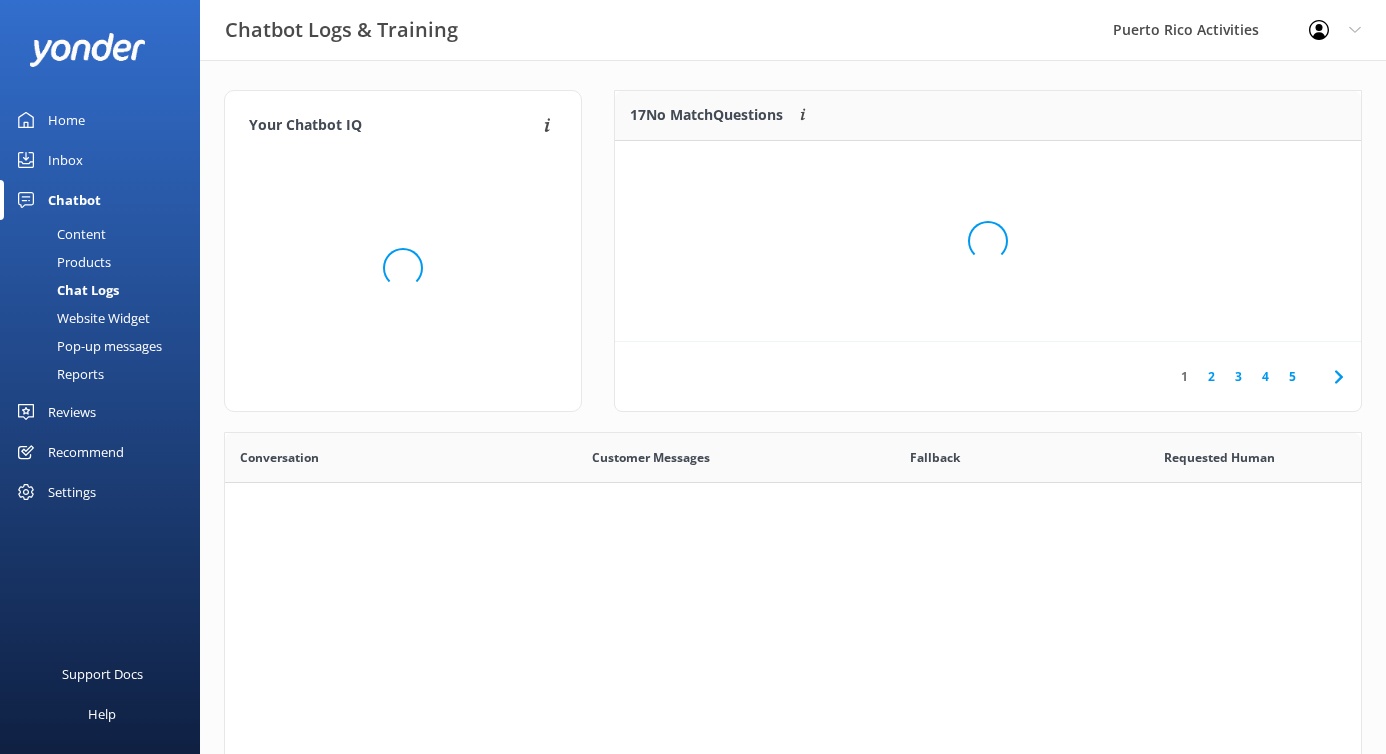 scroll, scrollTop: 1, scrollLeft: 1, axis: both 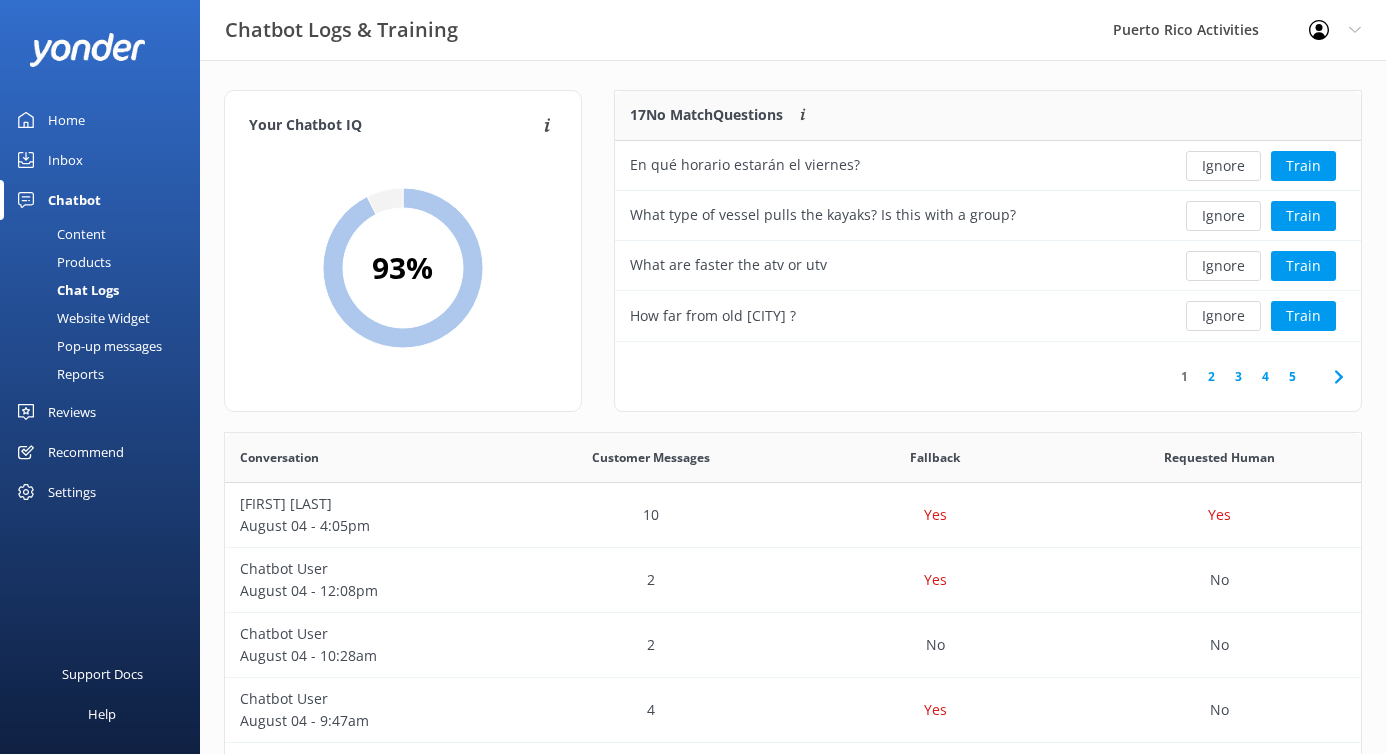 click on "2" at bounding box center [1211, 376] 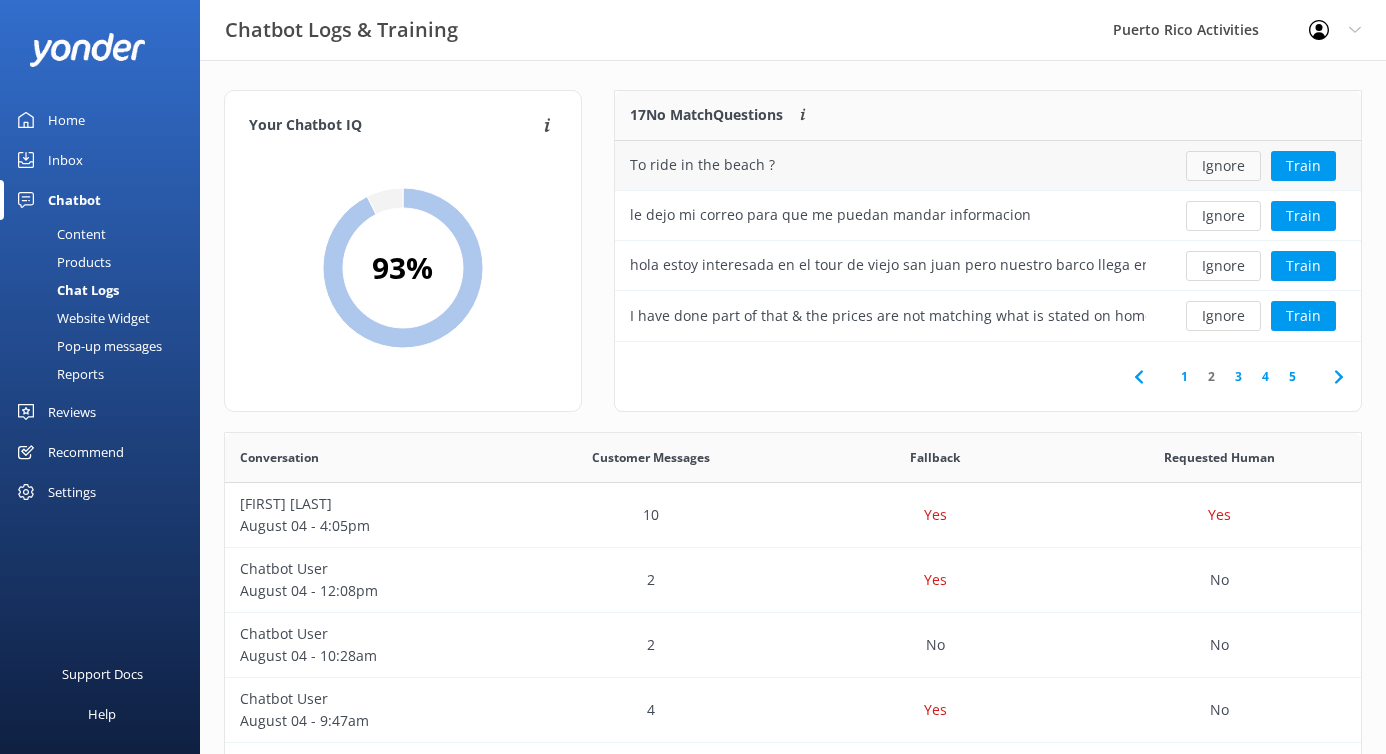 click on "Ignore" at bounding box center (1223, 166) 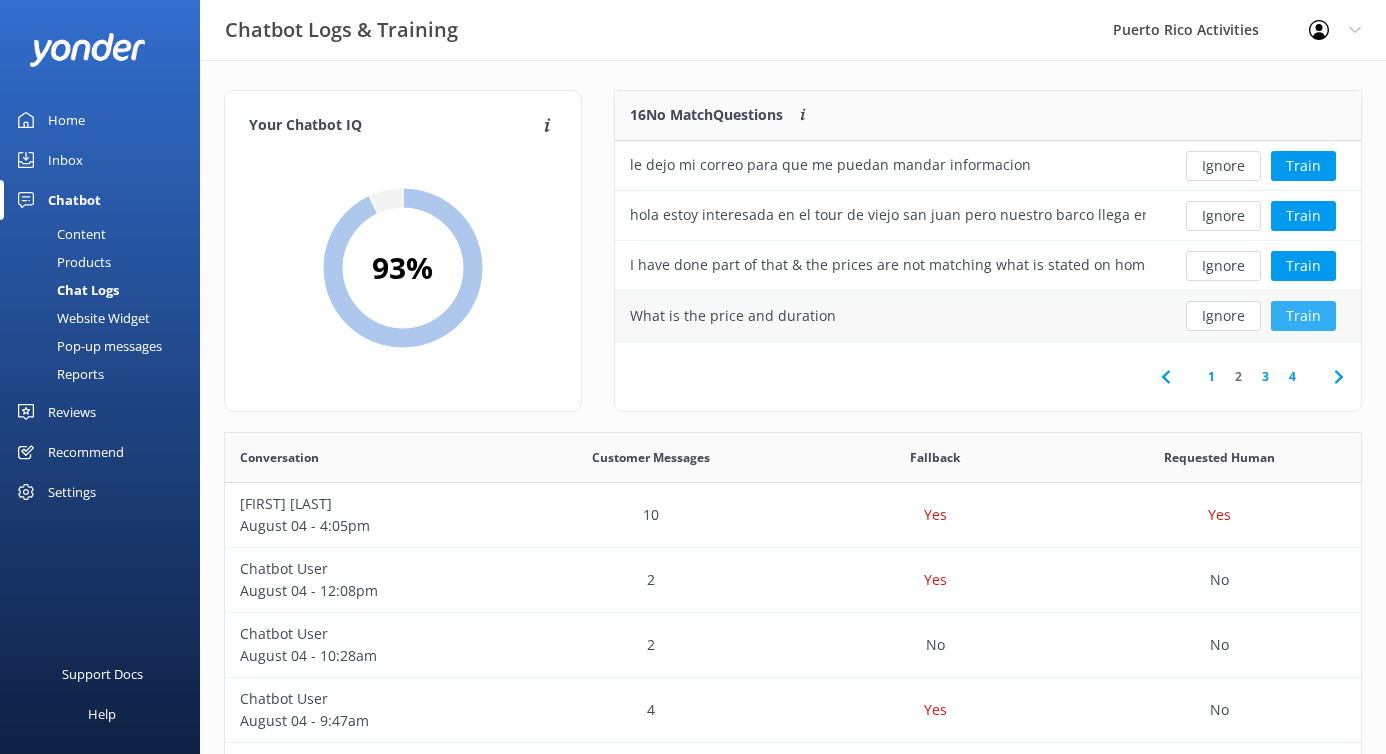 click on "Train" at bounding box center [1303, 316] 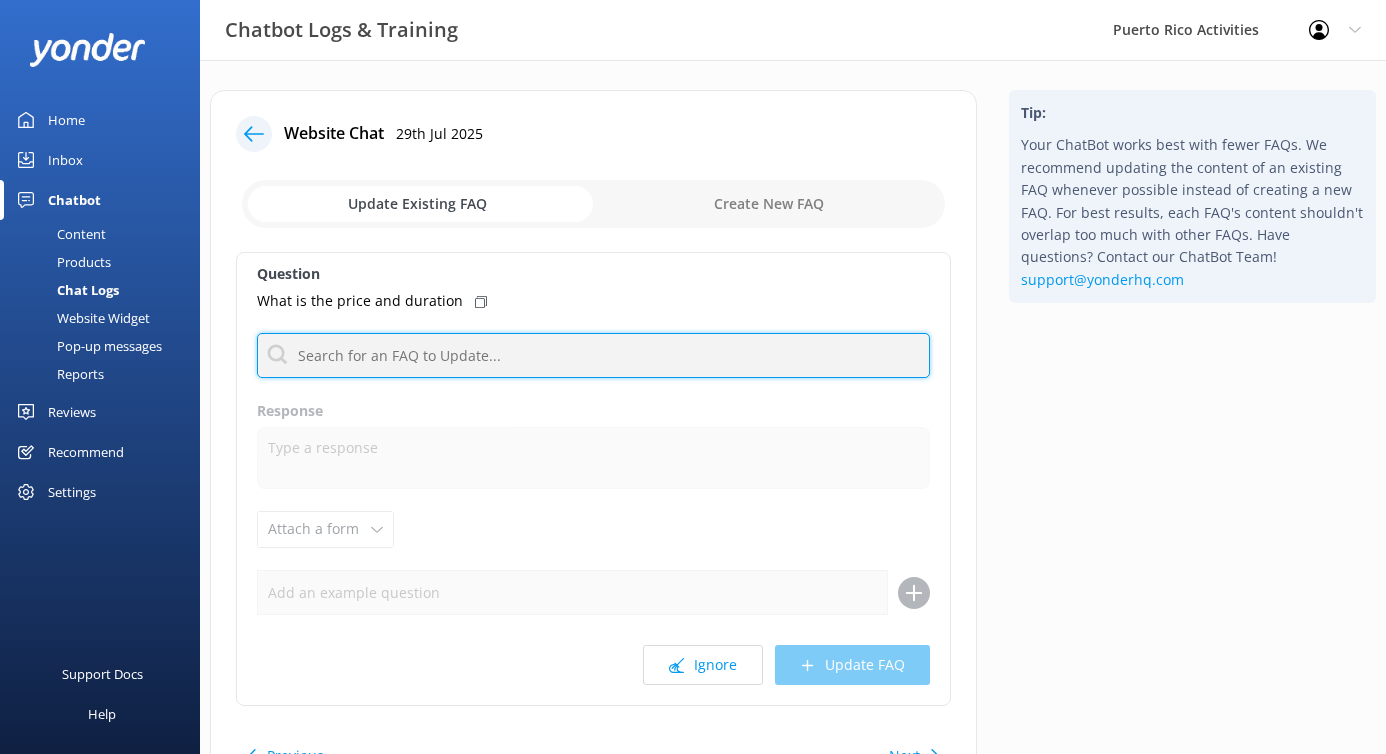 click at bounding box center (593, 355) 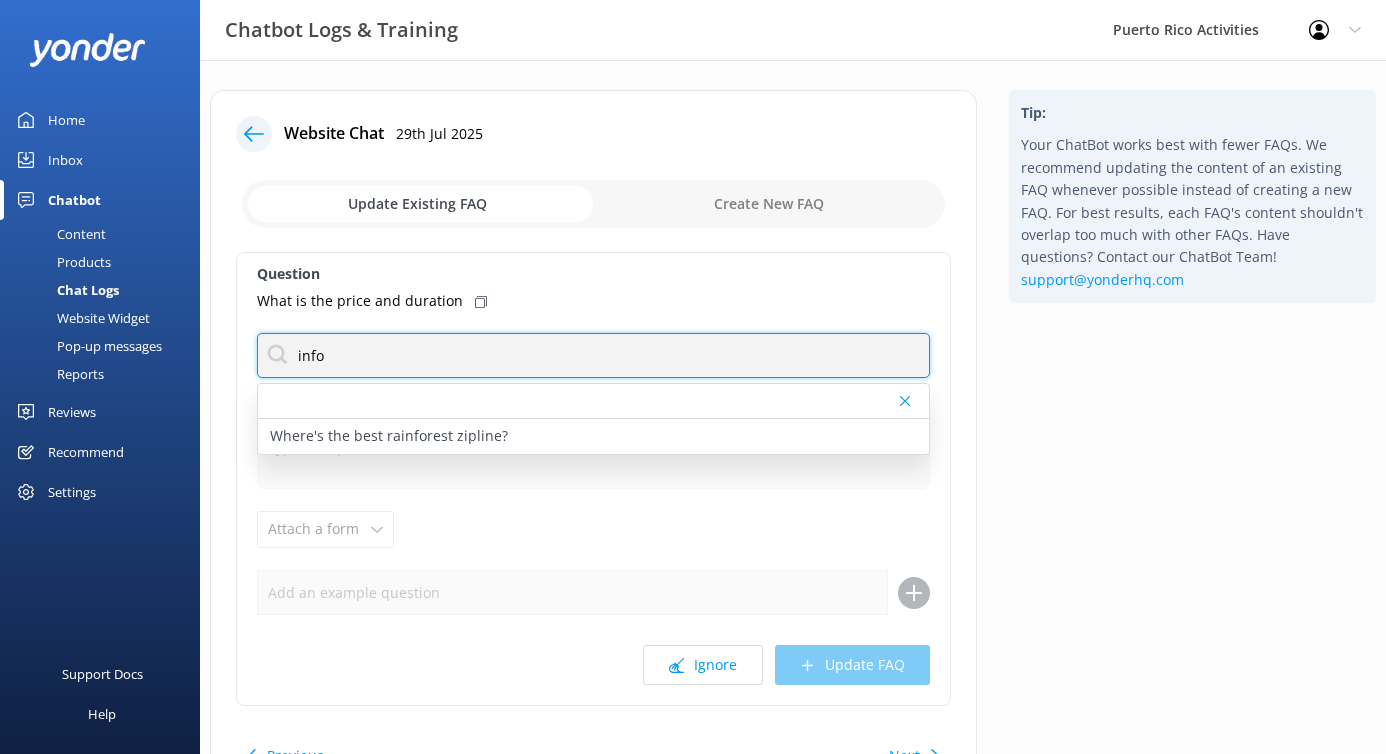 click on "info" at bounding box center (593, 355) 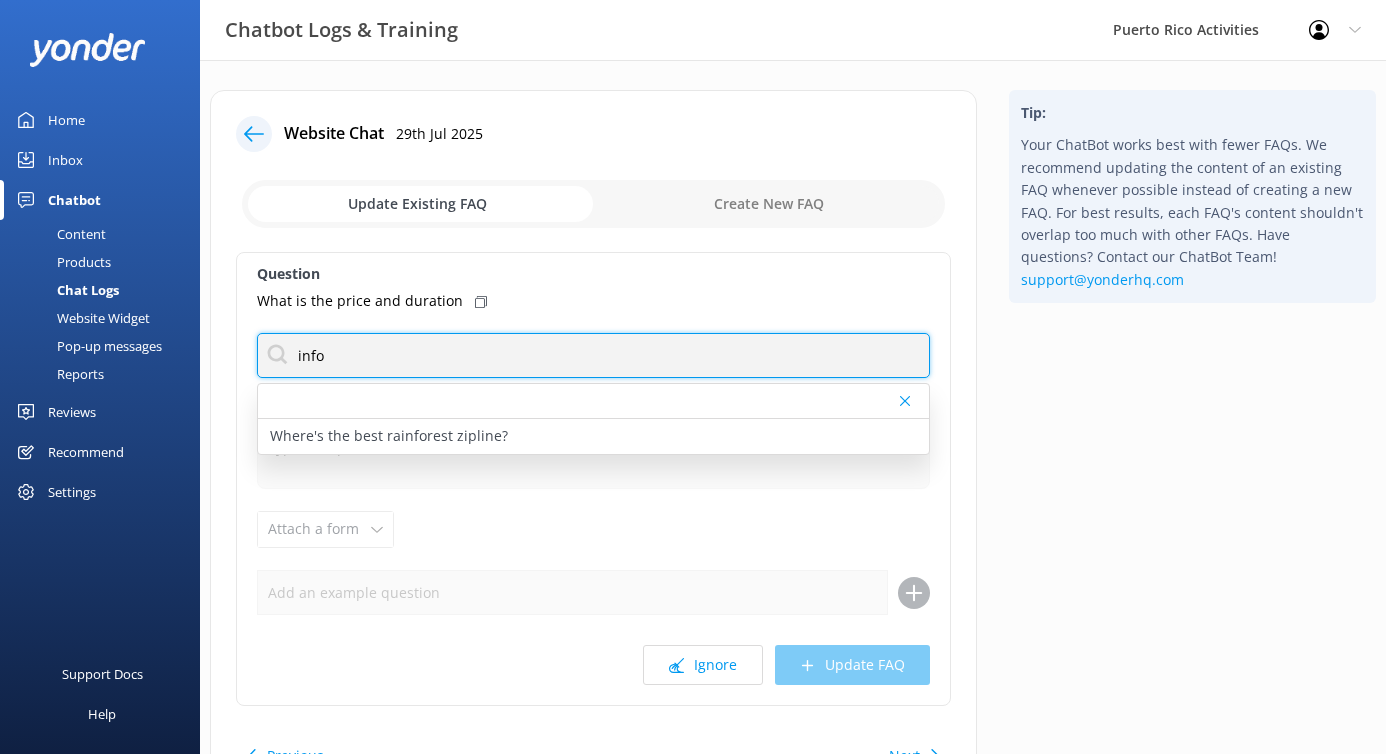click on "info" at bounding box center (593, 355) 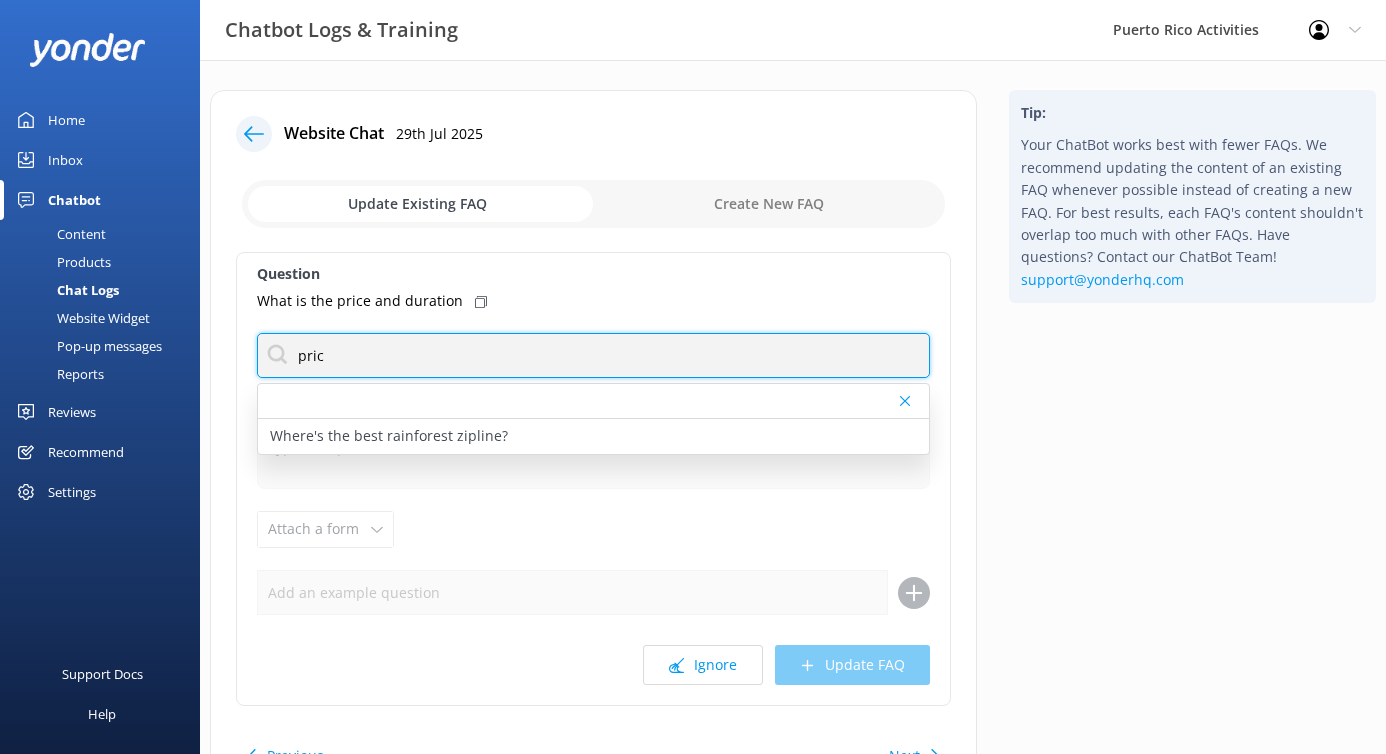 type on "price" 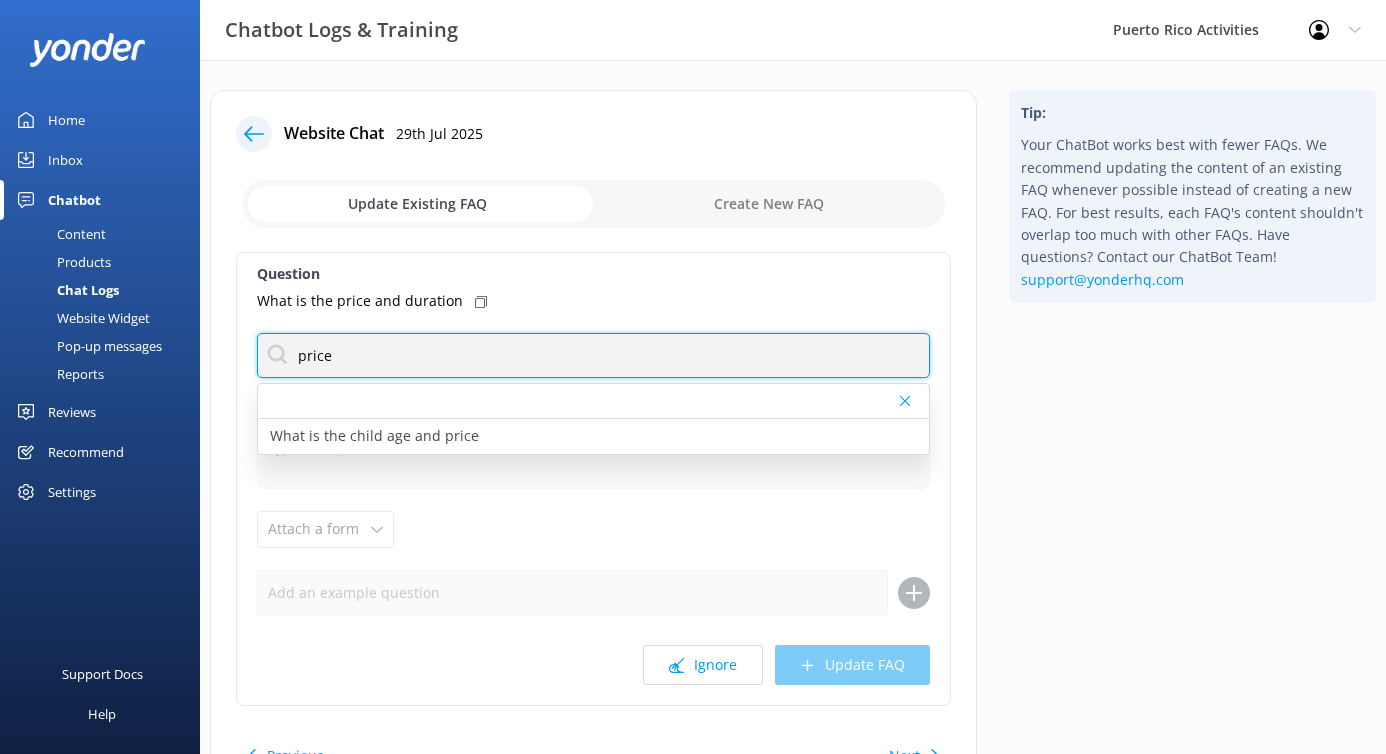 click on "price" at bounding box center [593, 355] 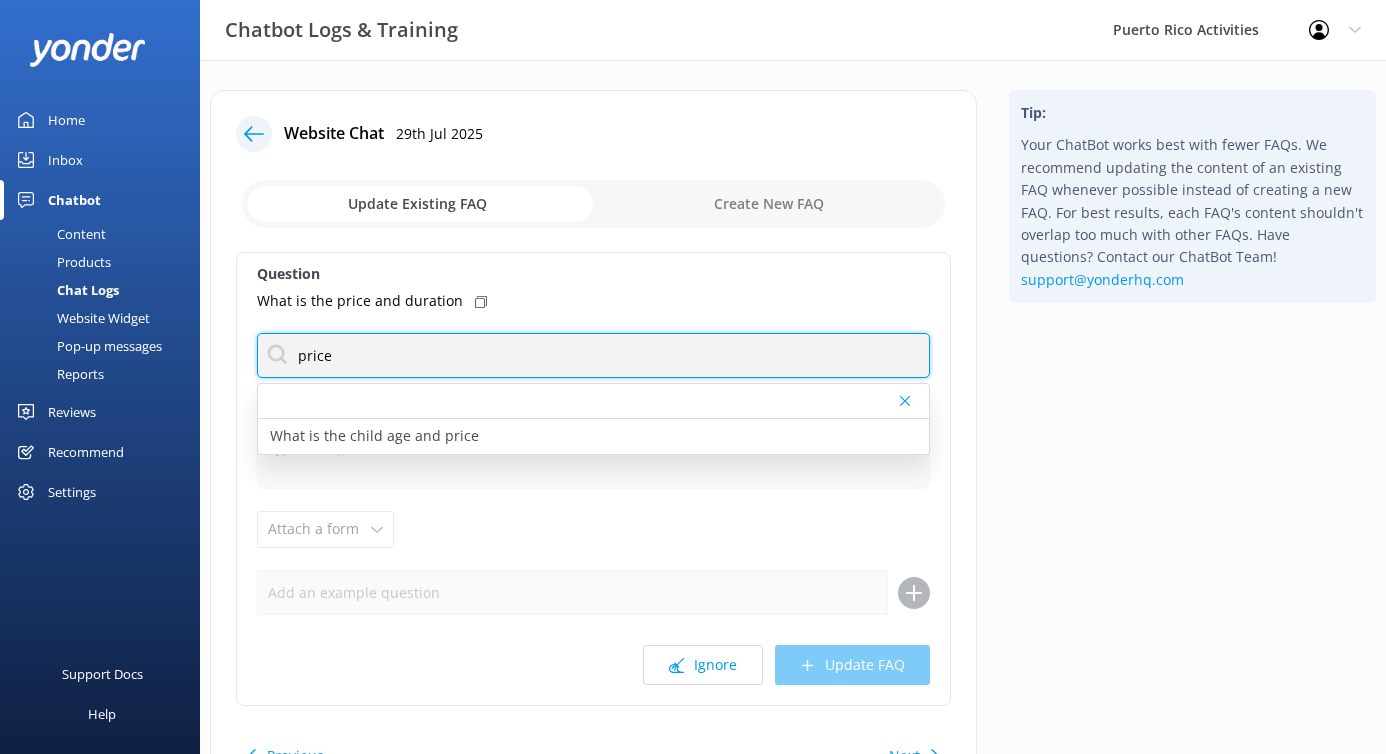 click on "price" at bounding box center (593, 355) 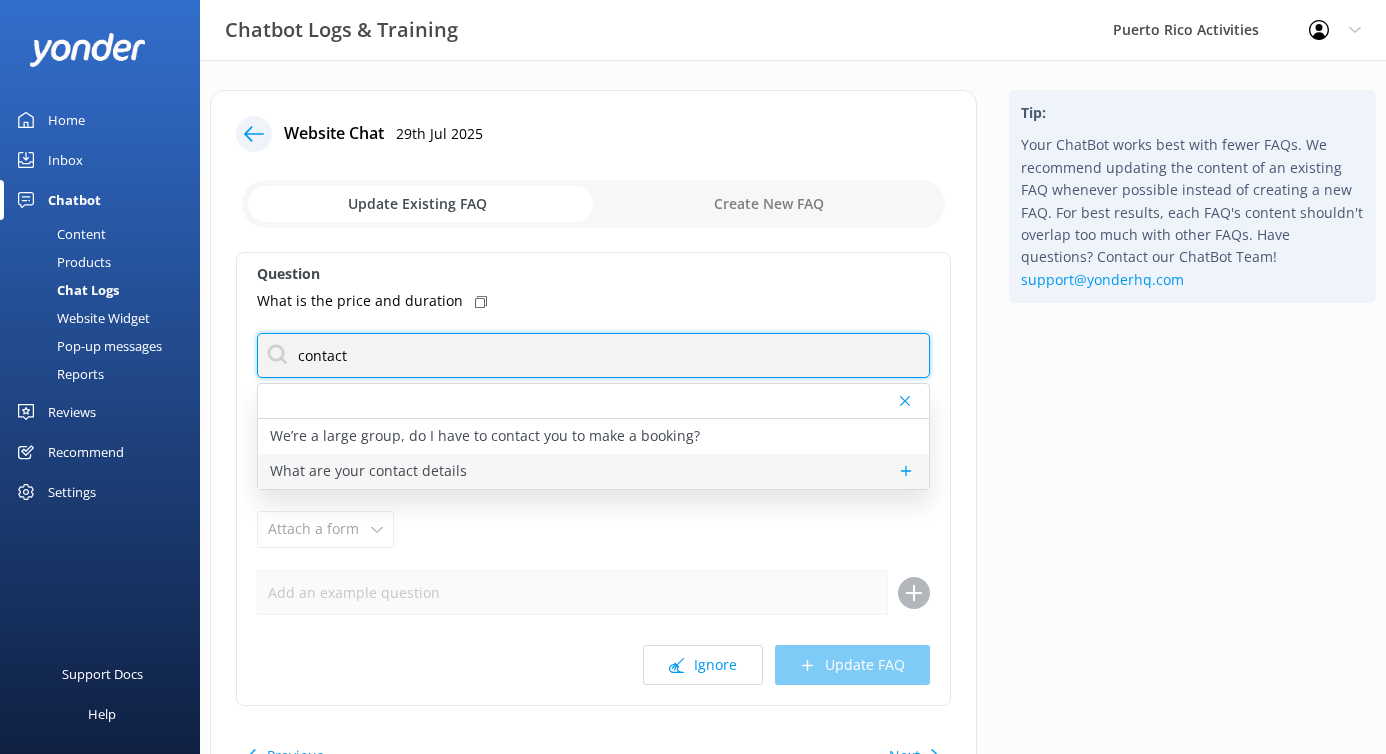 type on "contact" 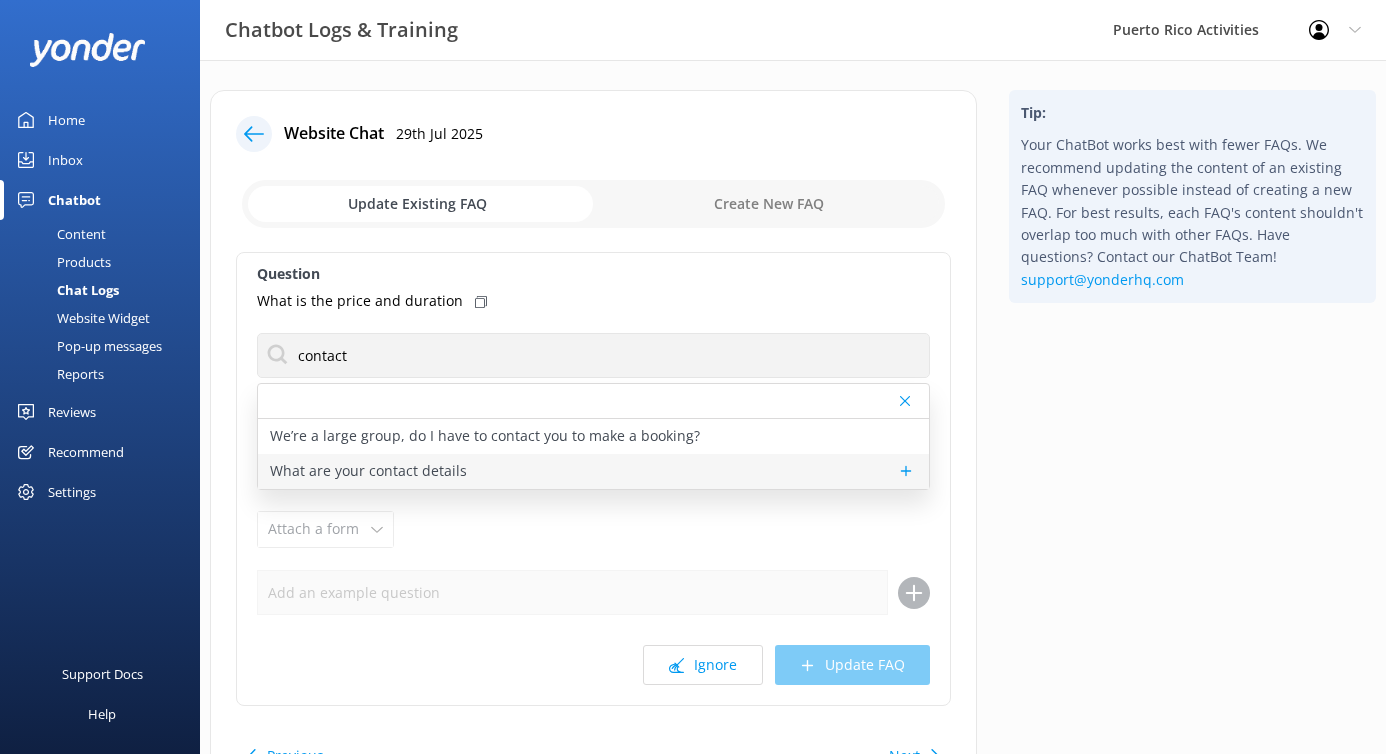 click on "What are your contact details" at bounding box center (368, 471) 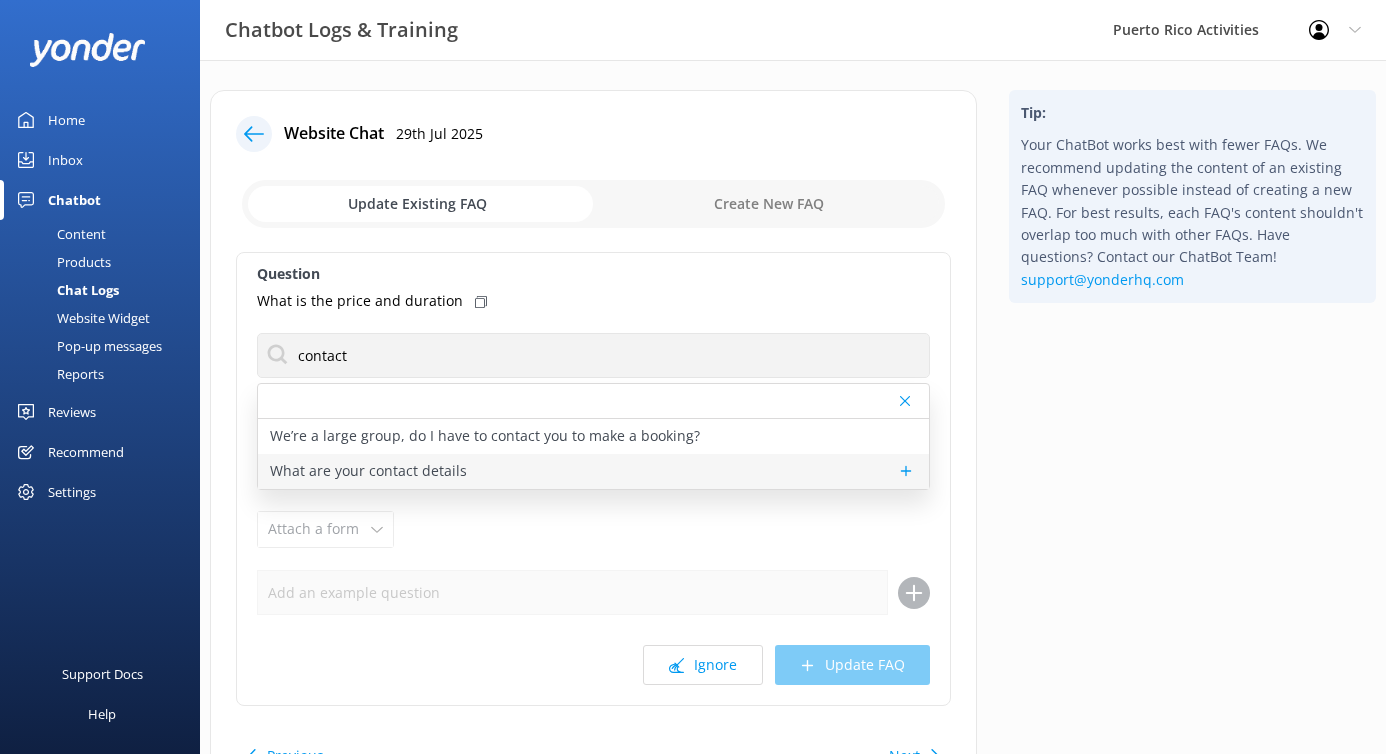 type on "You can contact the Puerto Rico Activities team at via the contact page on our website https://puertoricoactivities.com/contact-us/" 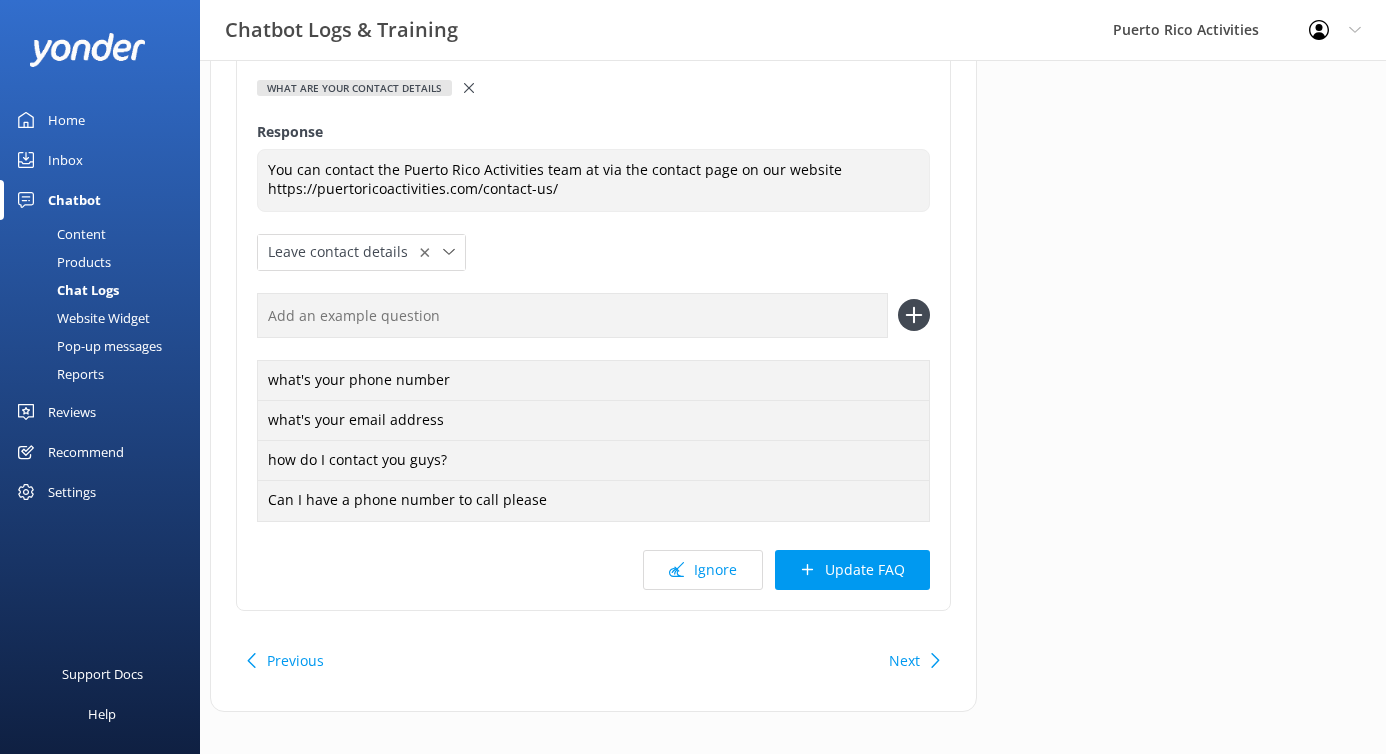scroll, scrollTop: 274, scrollLeft: 0, axis: vertical 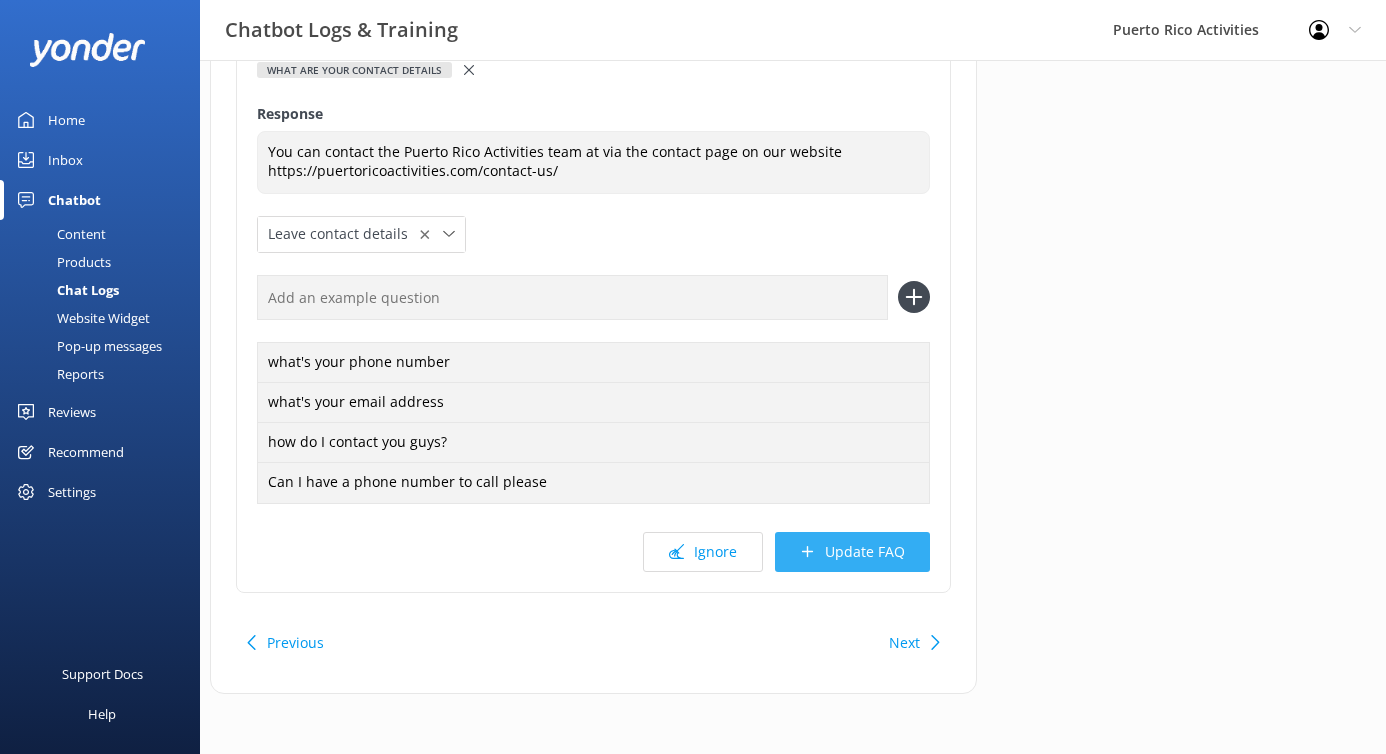 click on "Update FAQ" at bounding box center (852, 552) 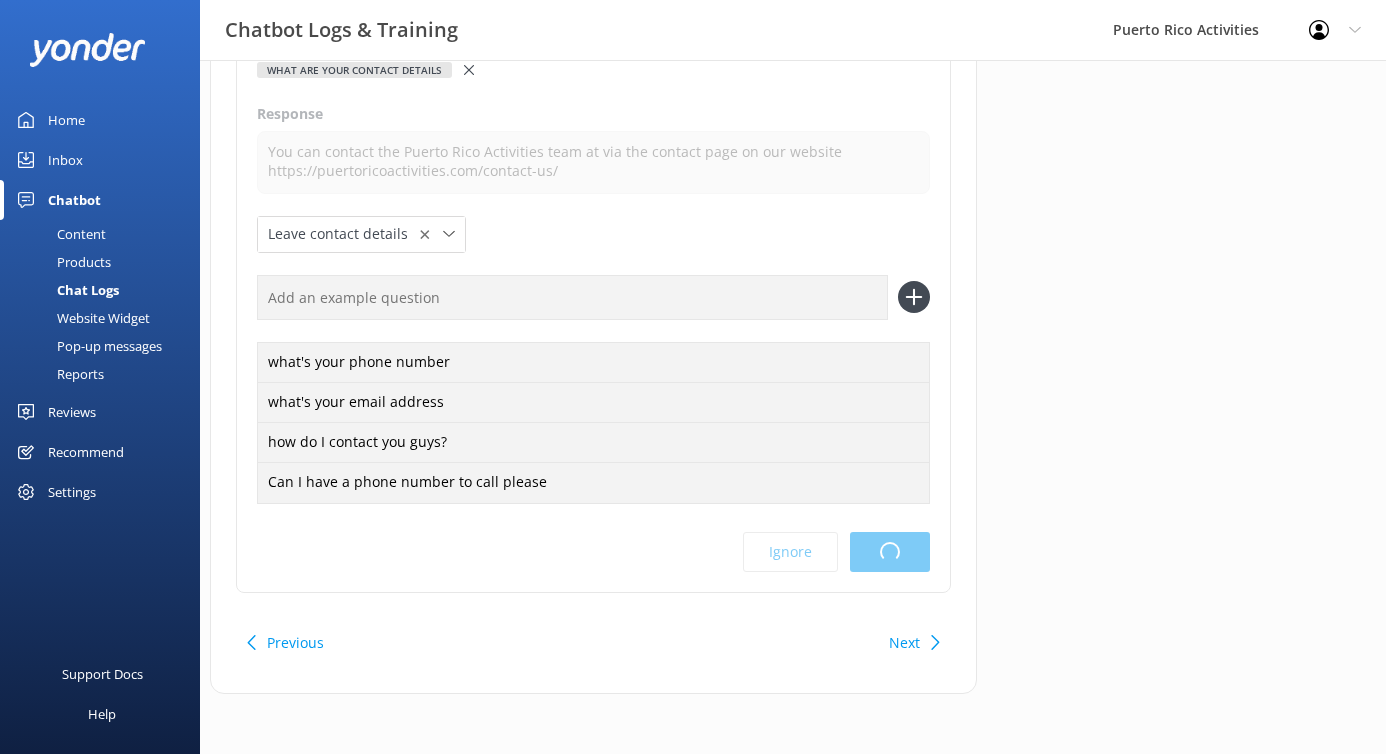 scroll, scrollTop: 0, scrollLeft: 0, axis: both 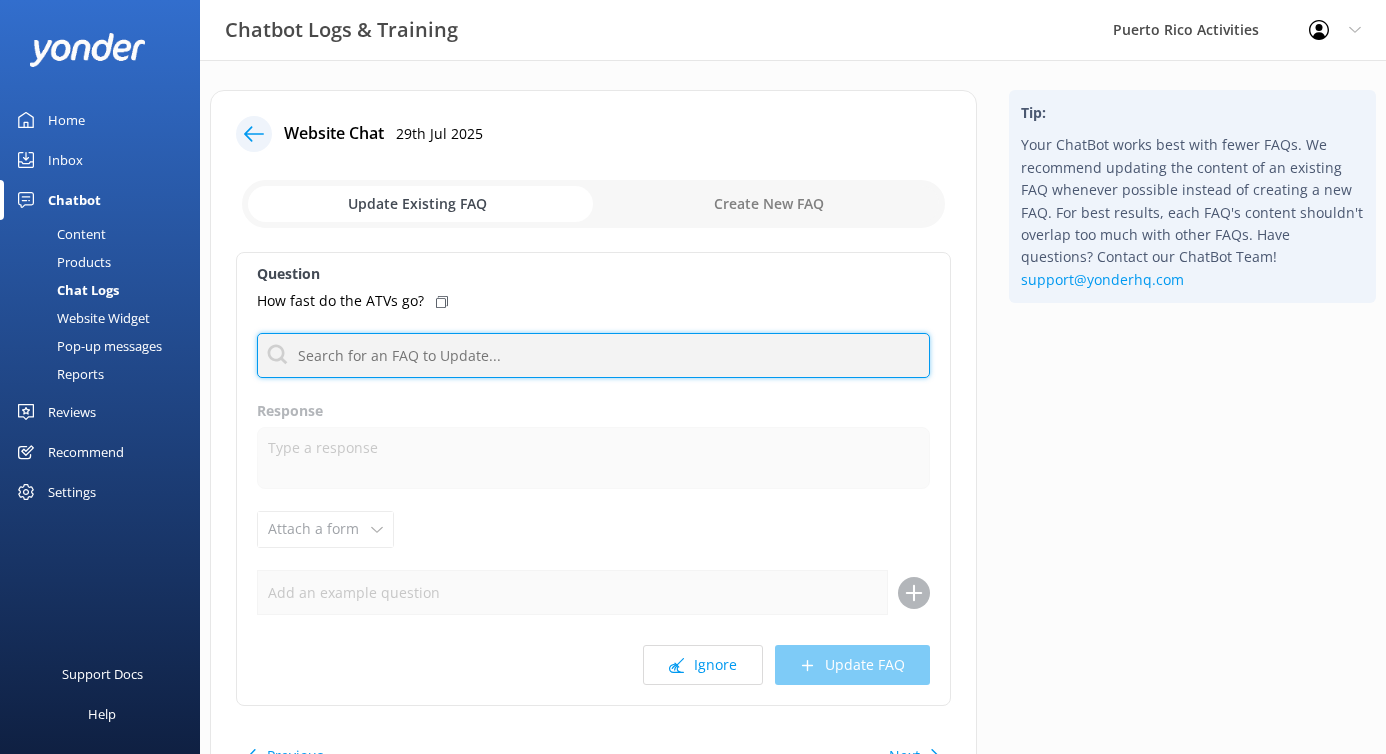 click at bounding box center [593, 355] 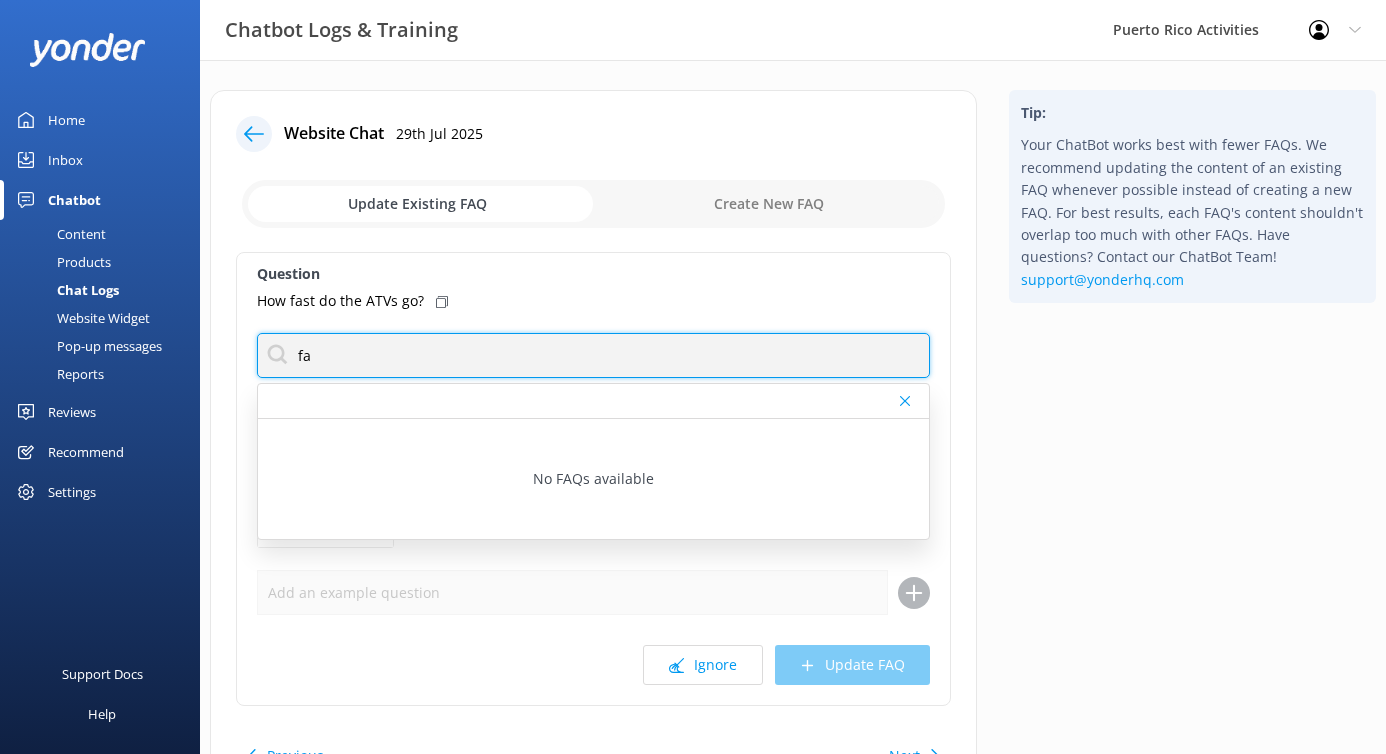 type on "f" 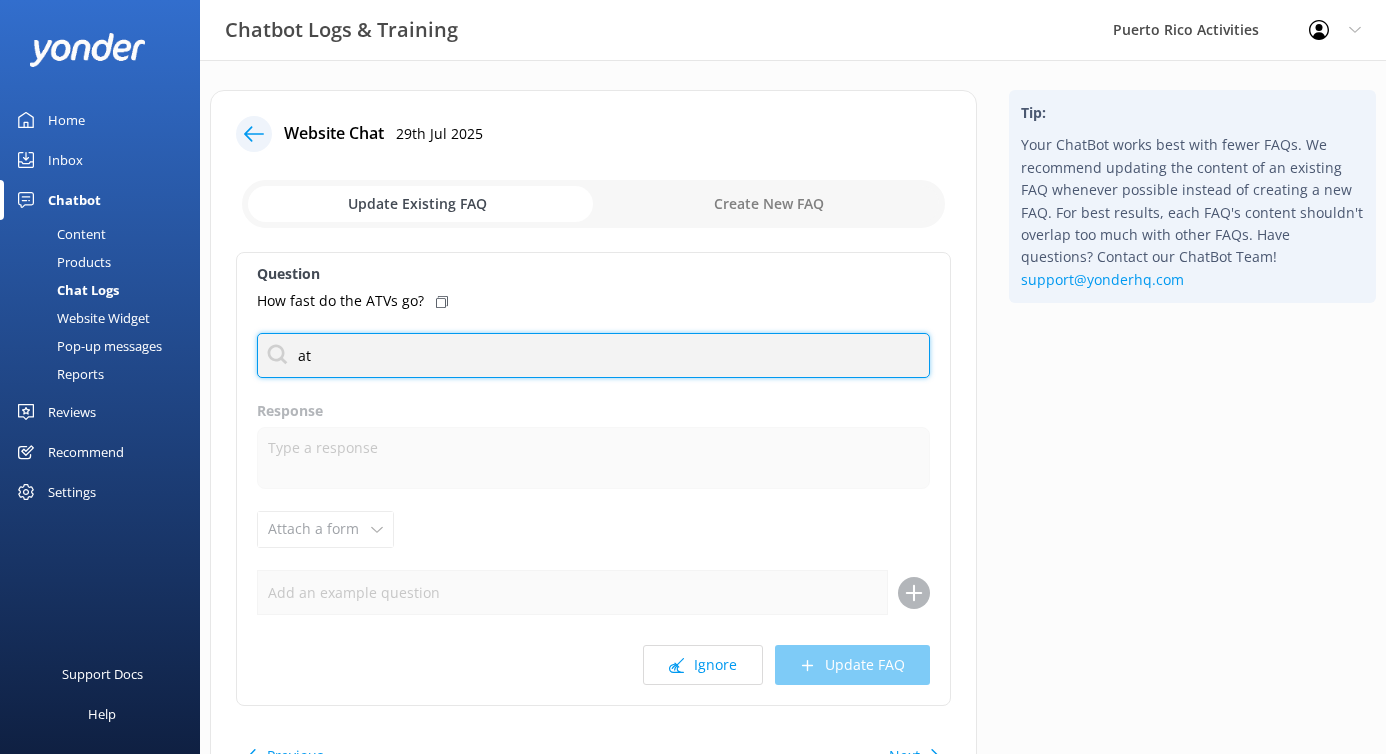 type on "a" 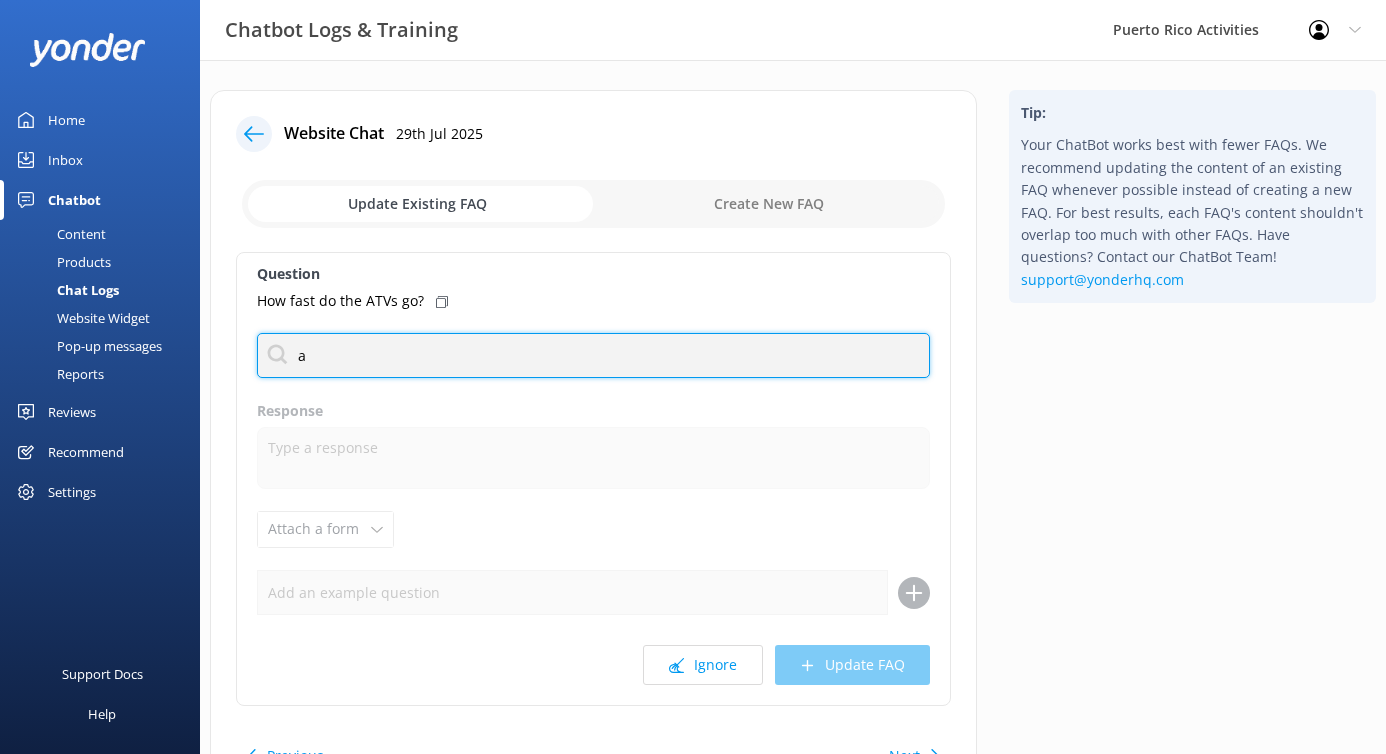 type 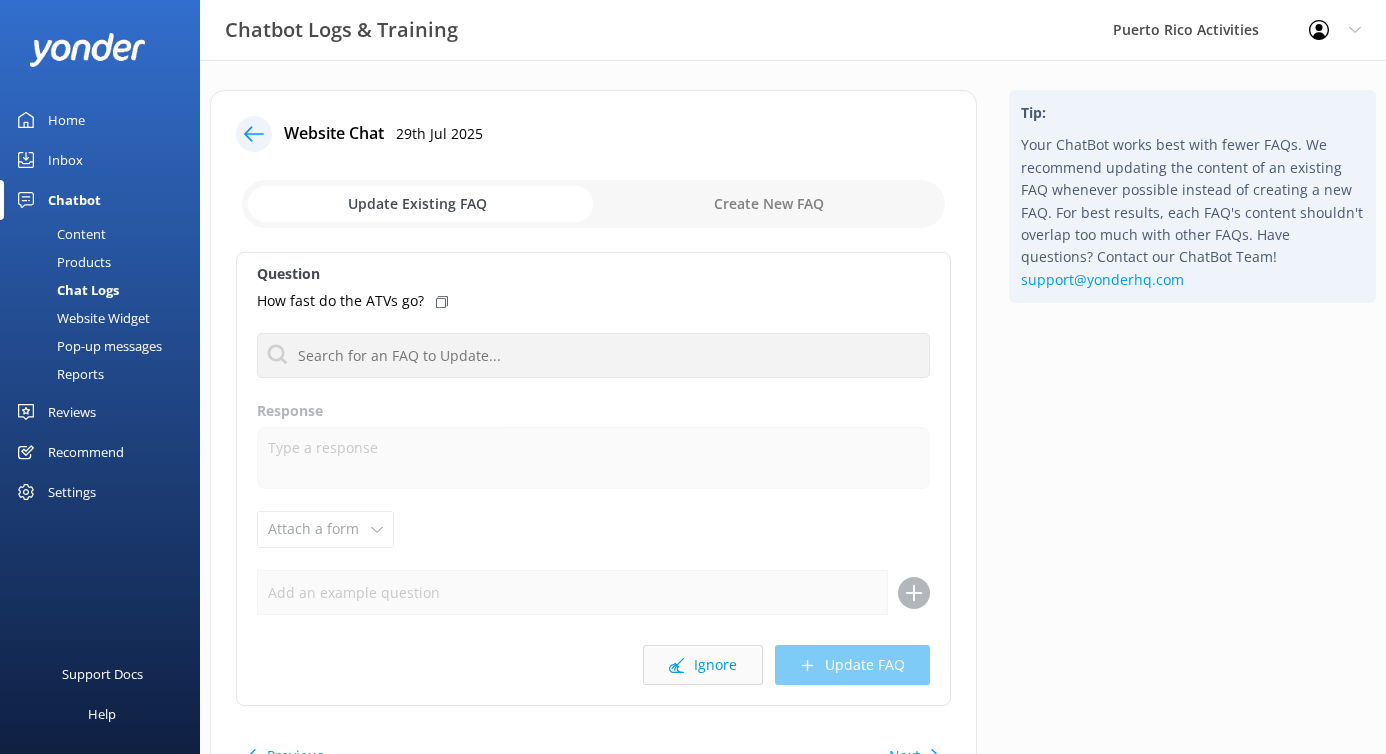click on "Ignore" at bounding box center [703, 665] 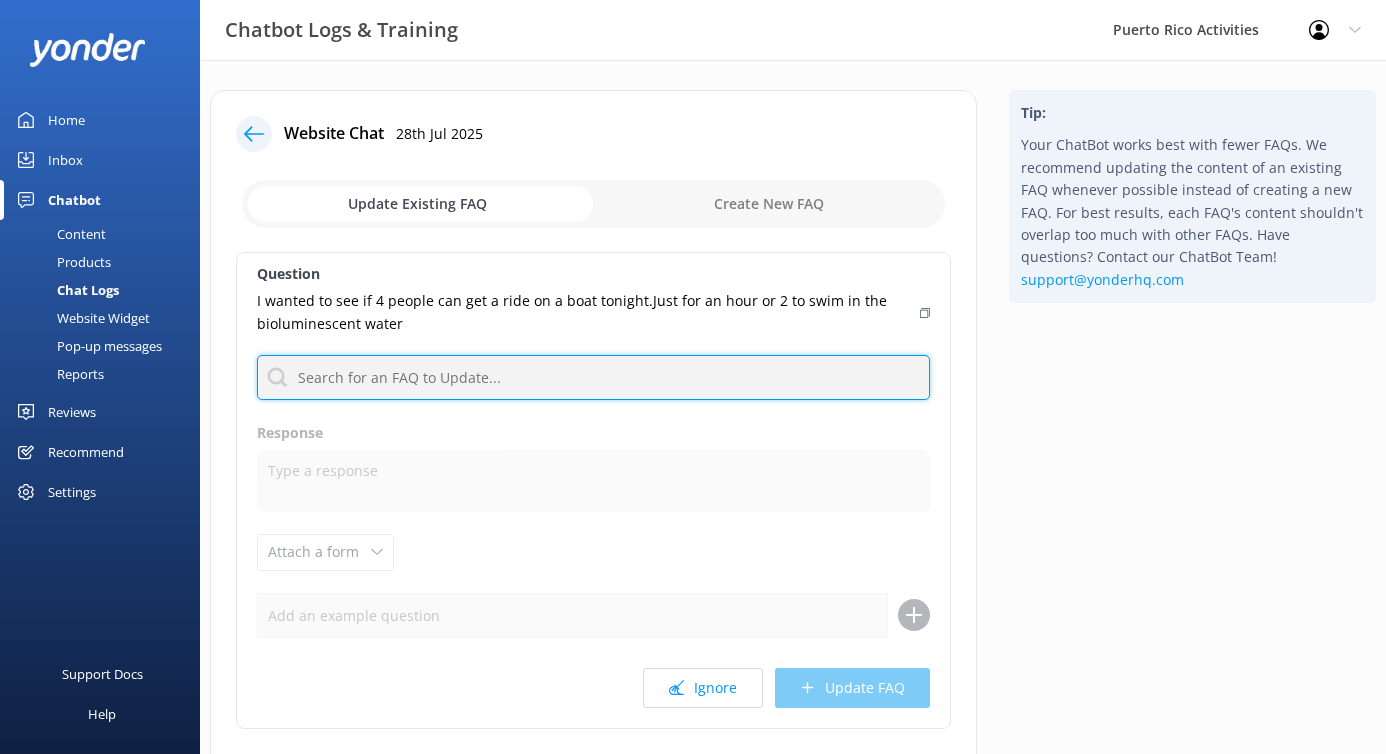click at bounding box center (593, 377) 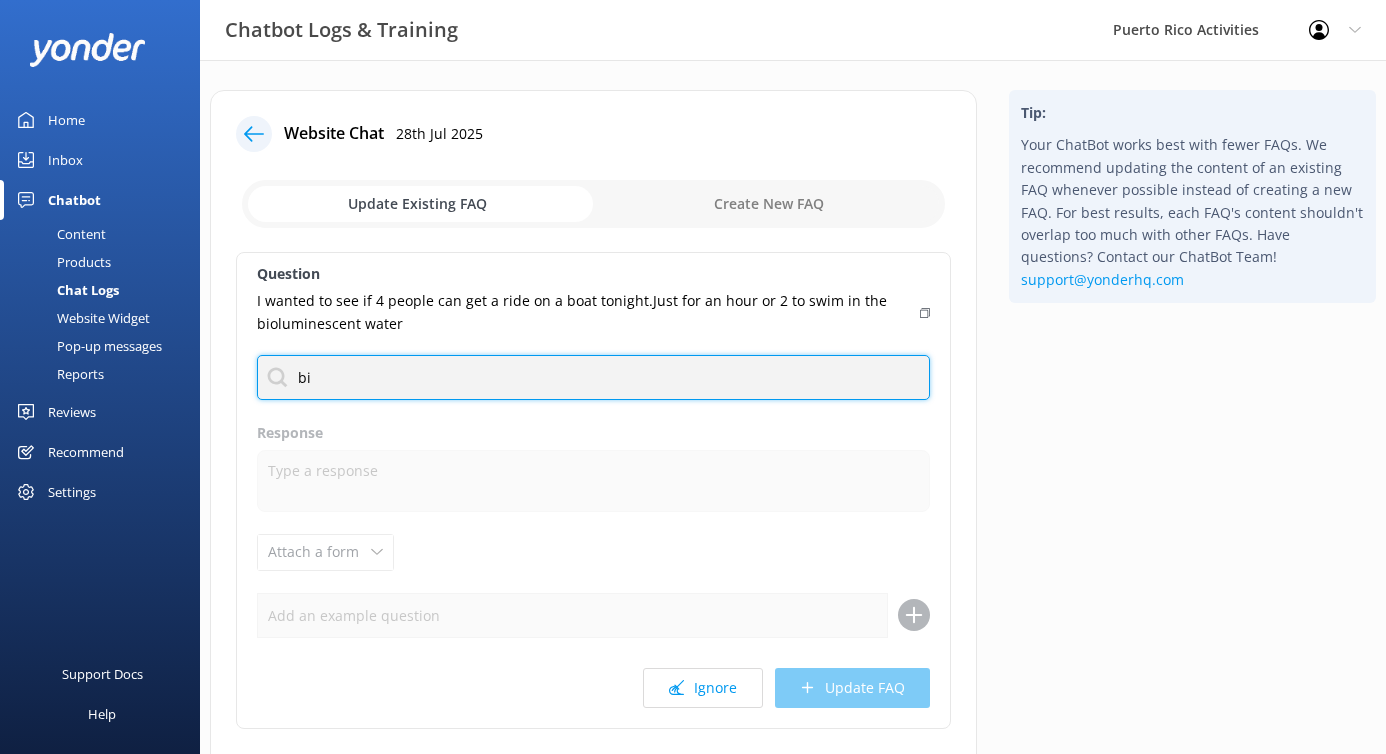 type on "b" 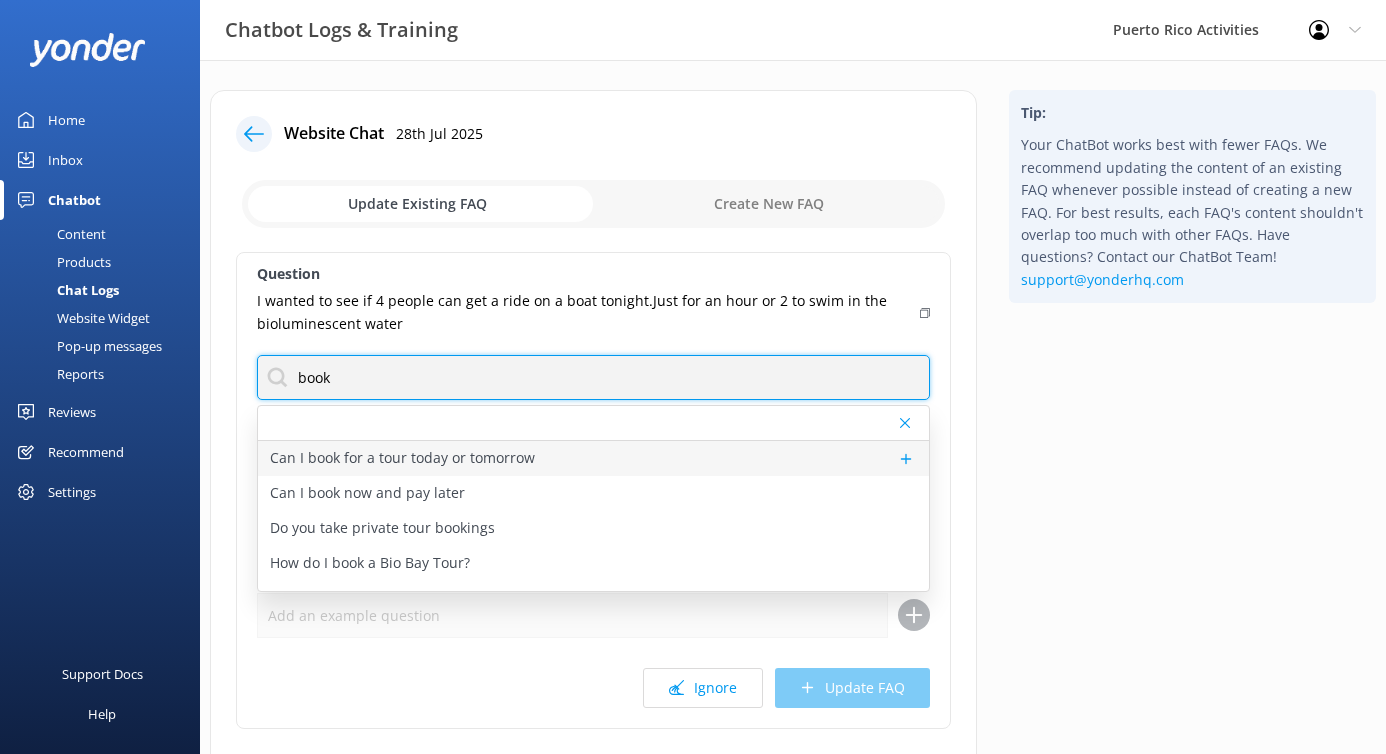 type on "book" 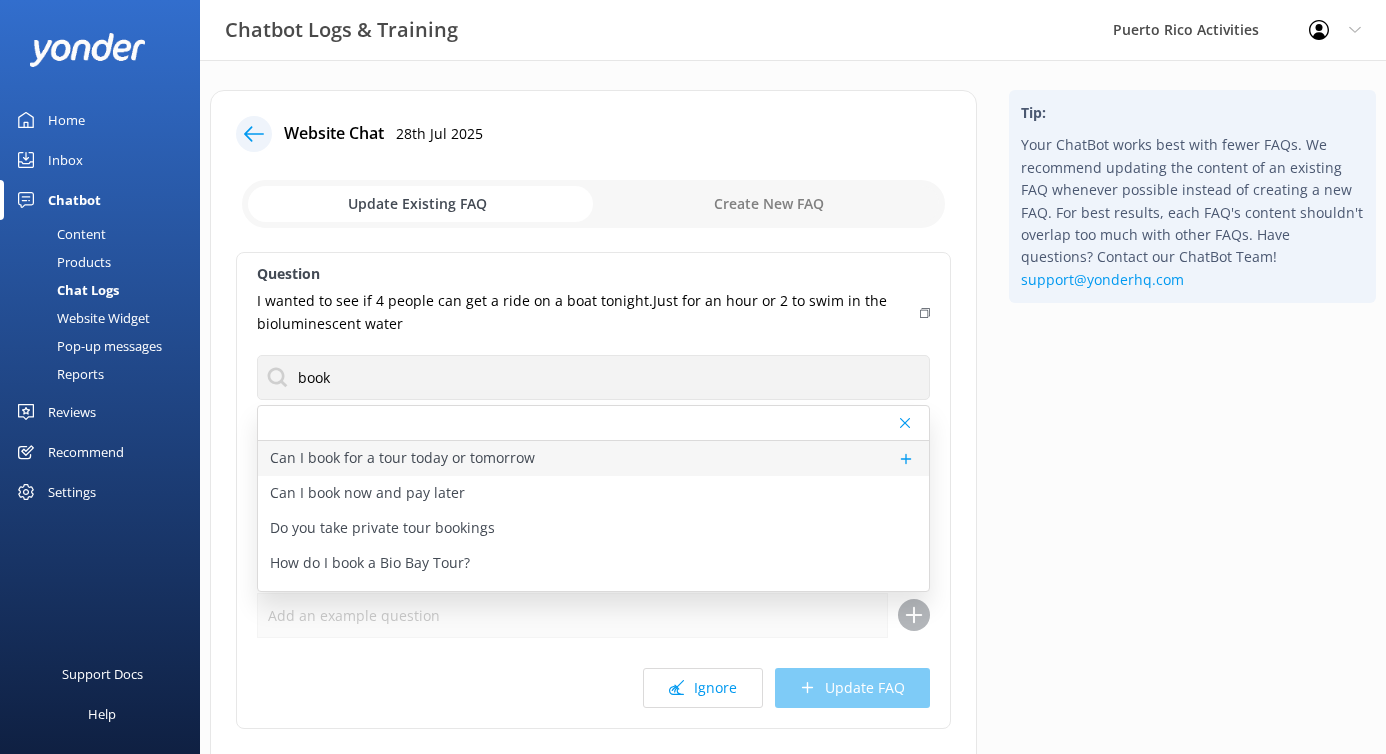 click on "Can I book for a tour today or tomorrow" at bounding box center [402, 458] 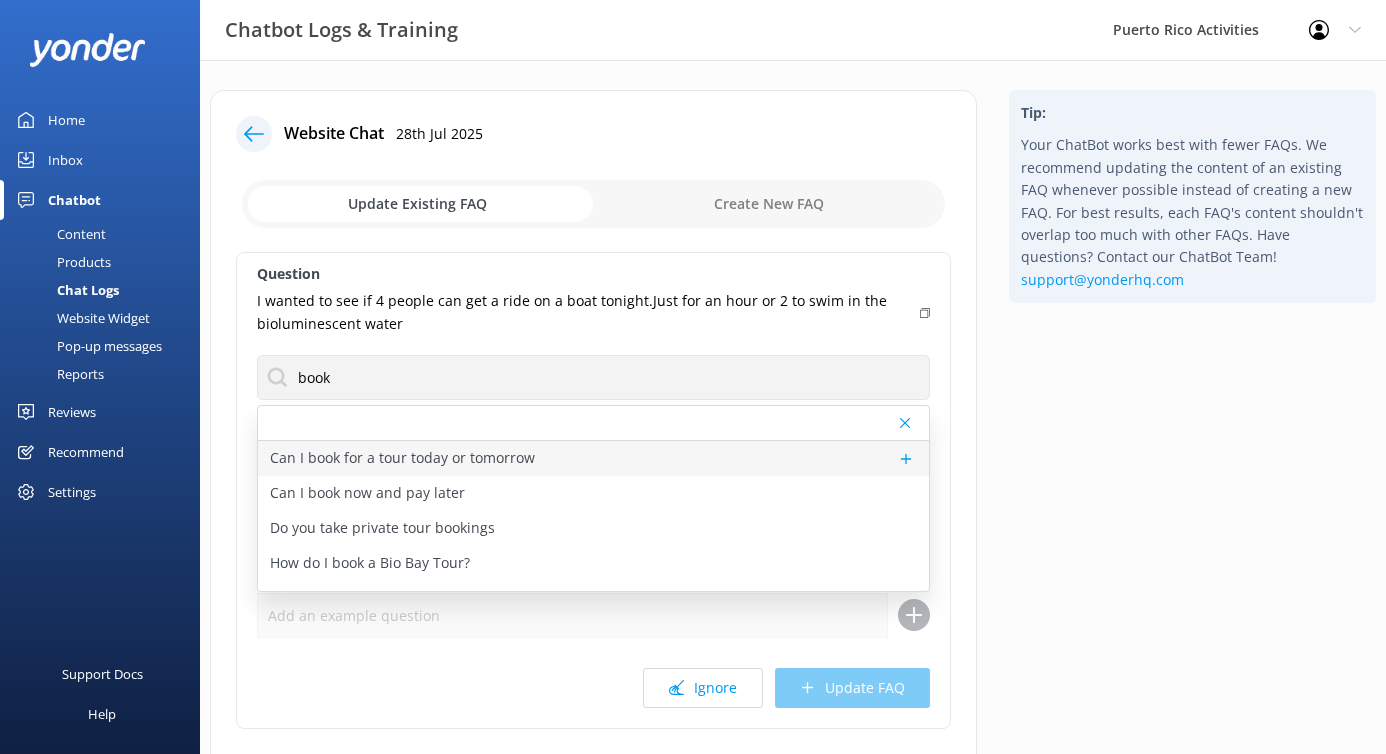 type on "Some operators may allow for same day reservations. If you're not seeing the availability you hoped for, please contact the operator directly for more information. View all tours https://puertoricoactivities.com/things-to-do/tours/" 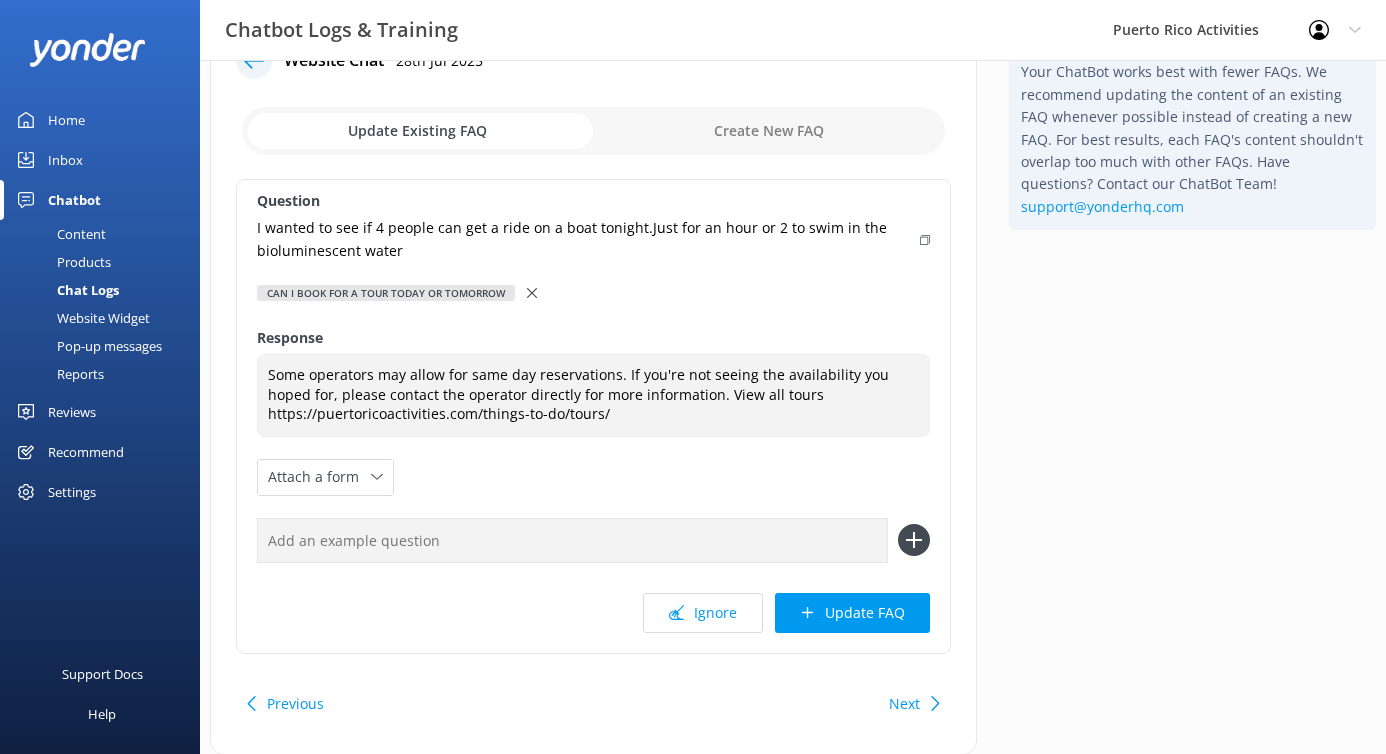 scroll, scrollTop: 77, scrollLeft: 0, axis: vertical 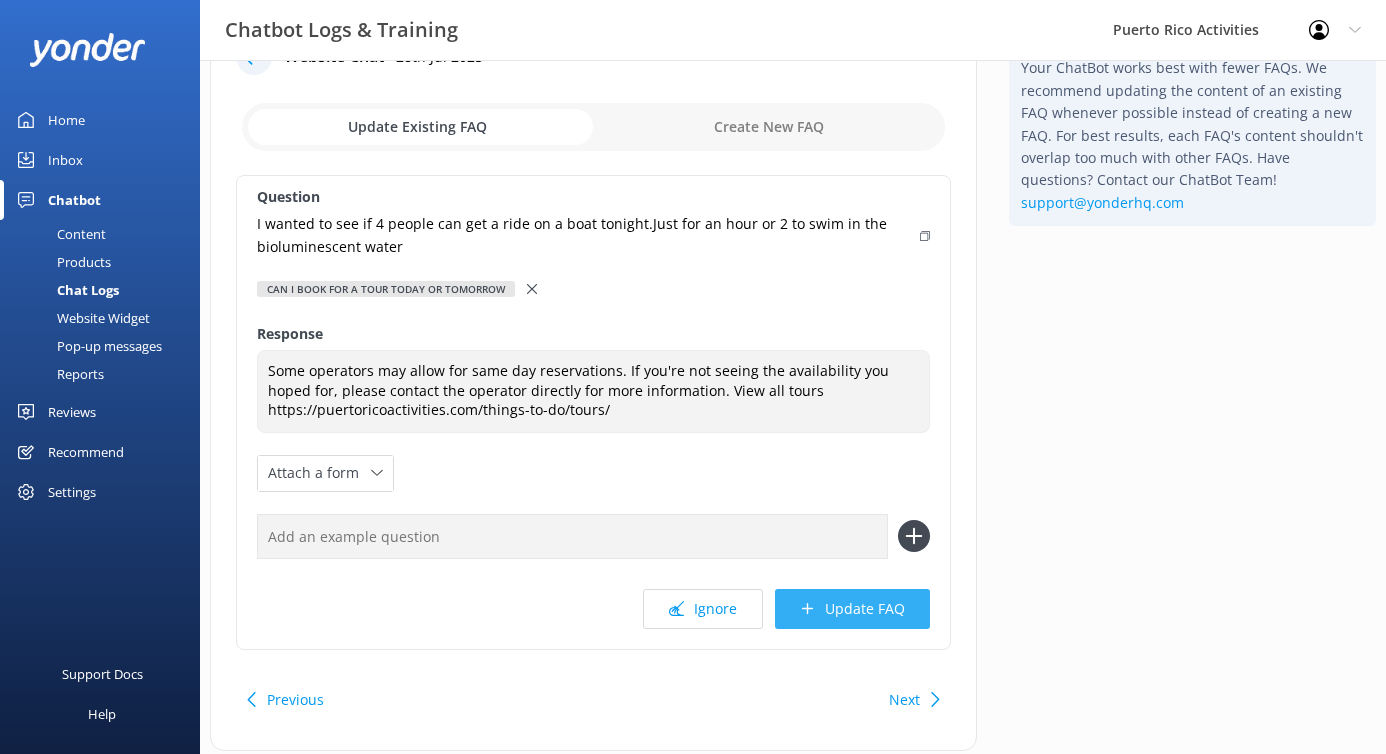 click on "Update FAQ" at bounding box center [852, 609] 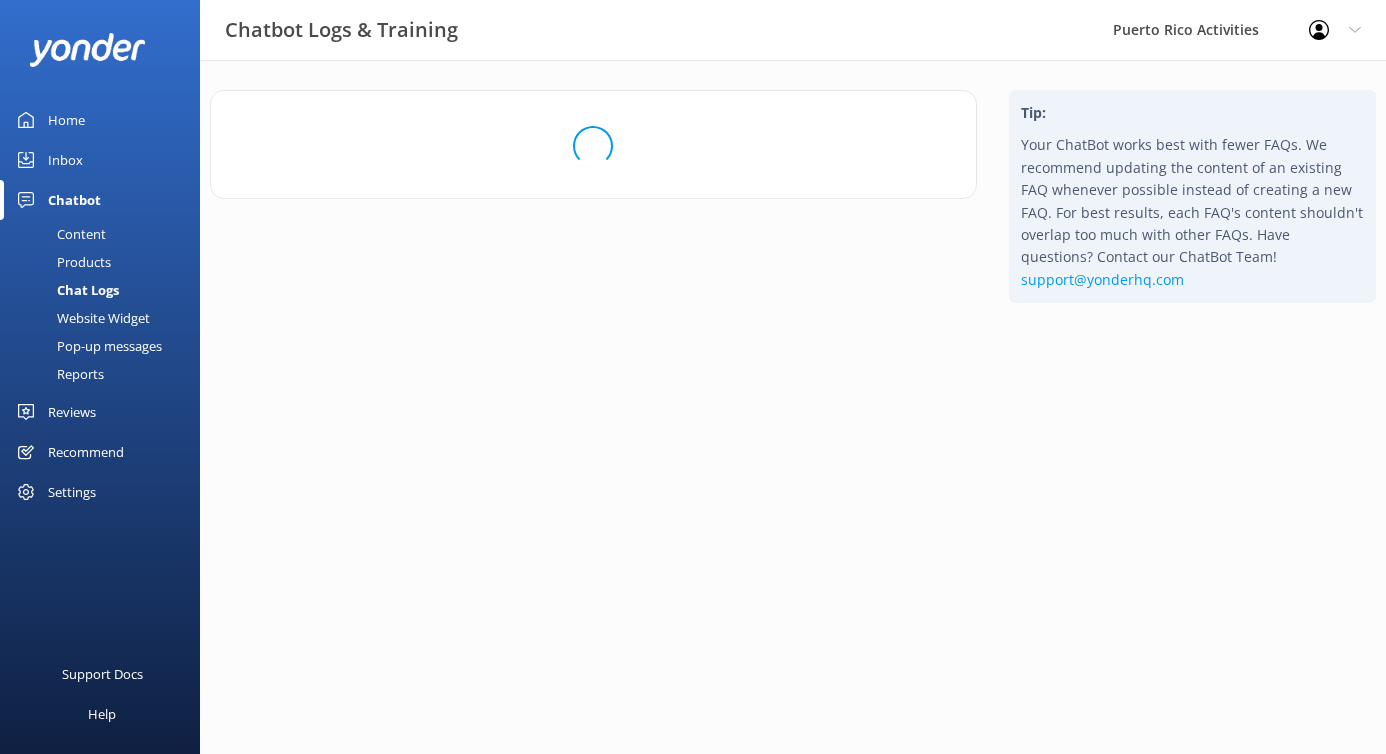 scroll, scrollTop: 0, scrollLeft: 0, axis: both 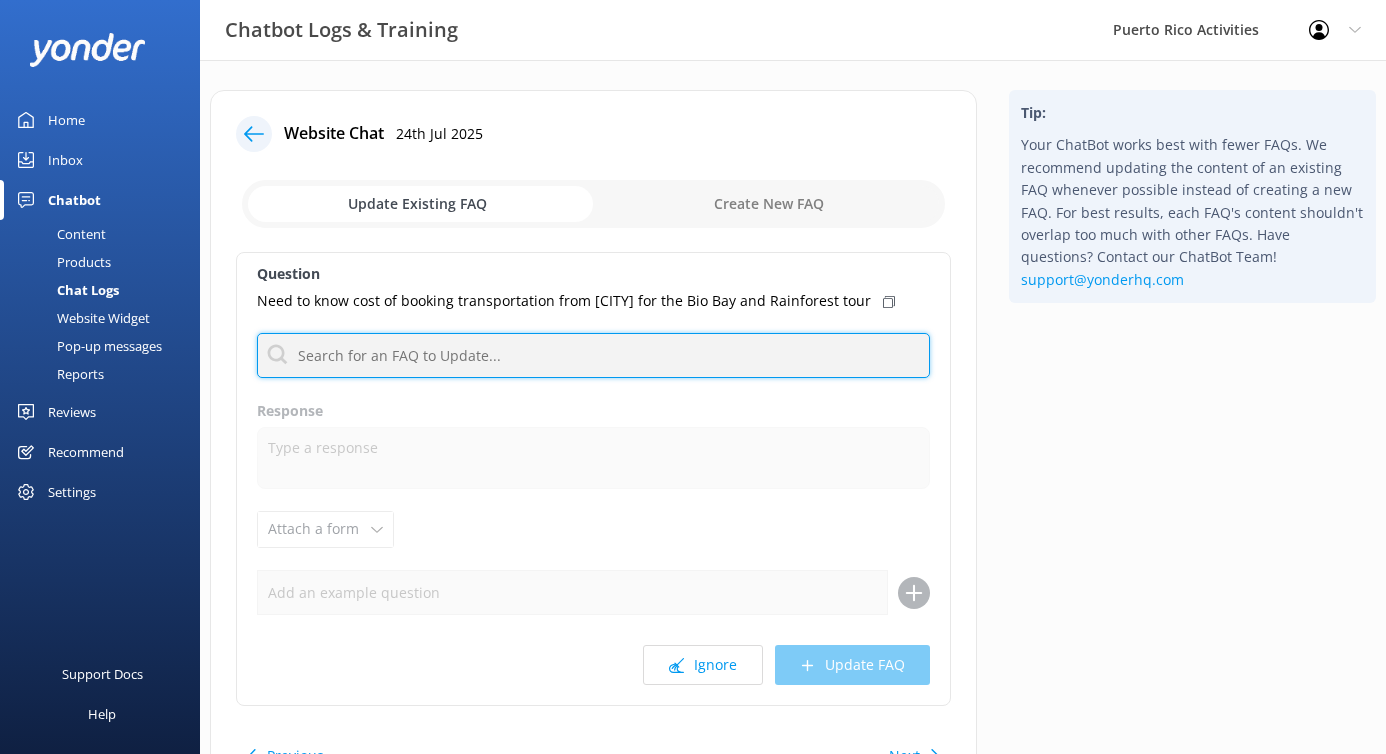 click at bounding box center (593, 355) 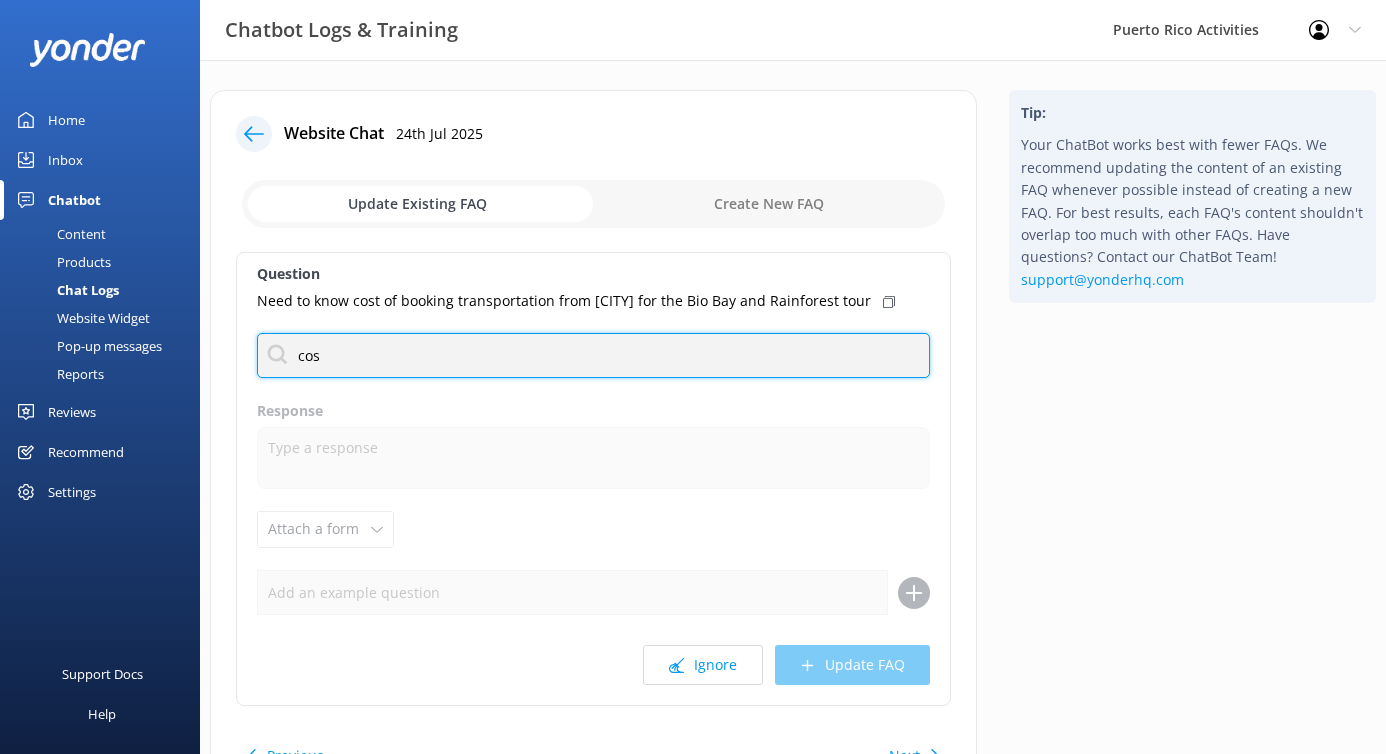 type on "cost" 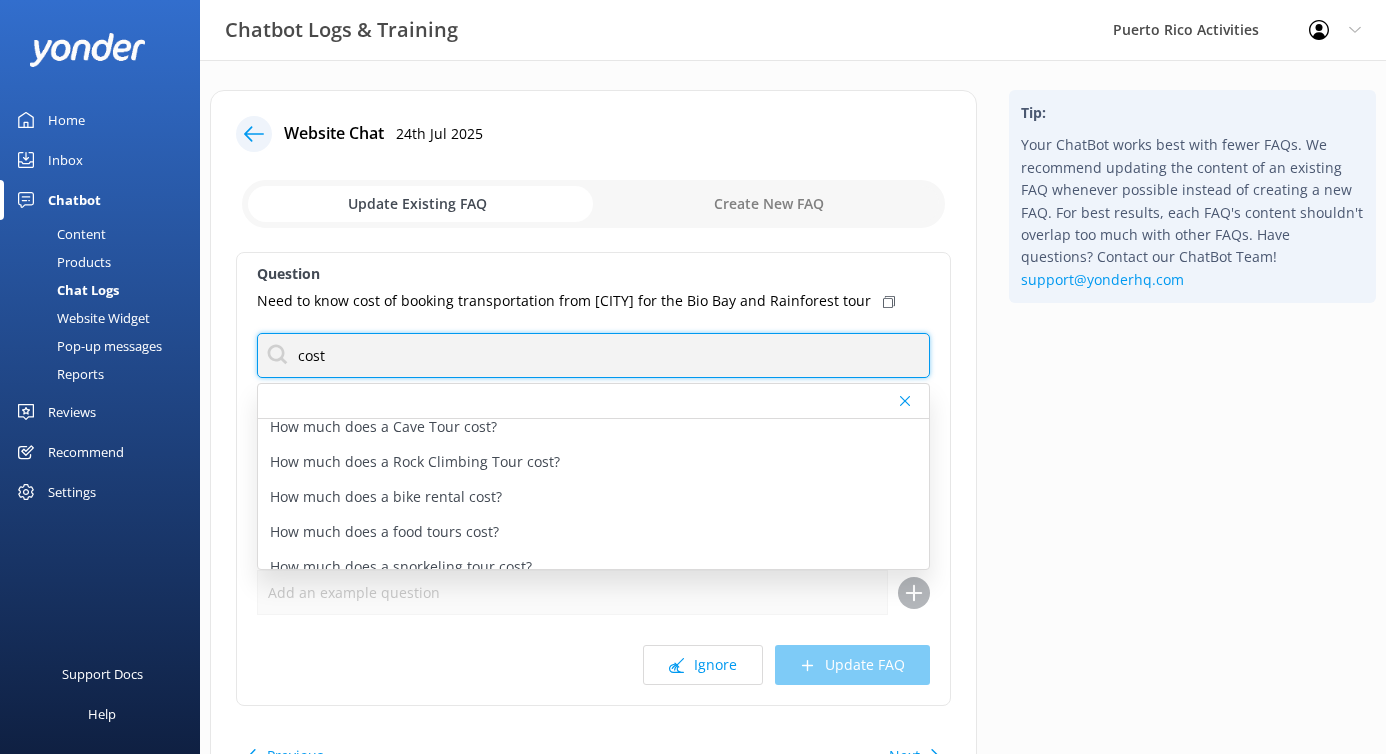 scroll, scrollTop: 200, scrollLeft: 0, axis: vertical 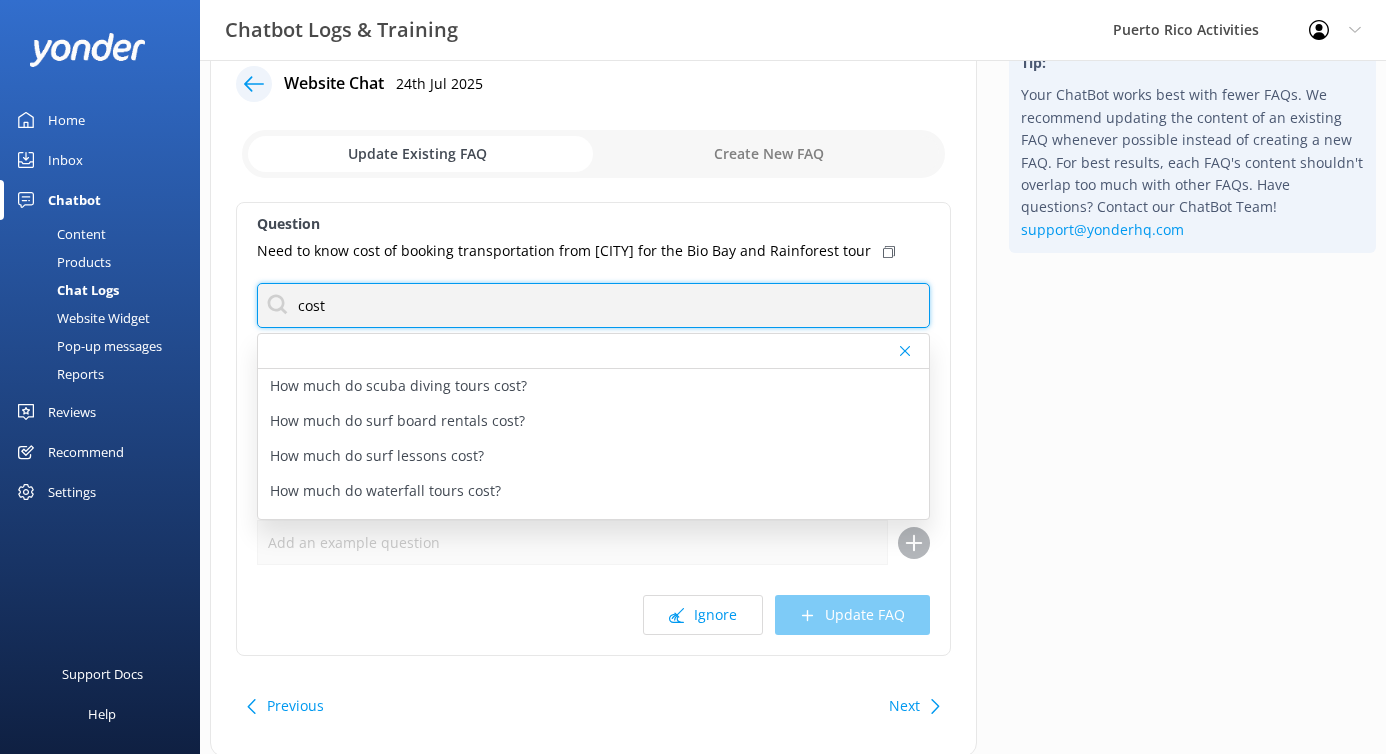click on "cost" at bounding box center (593, 305) 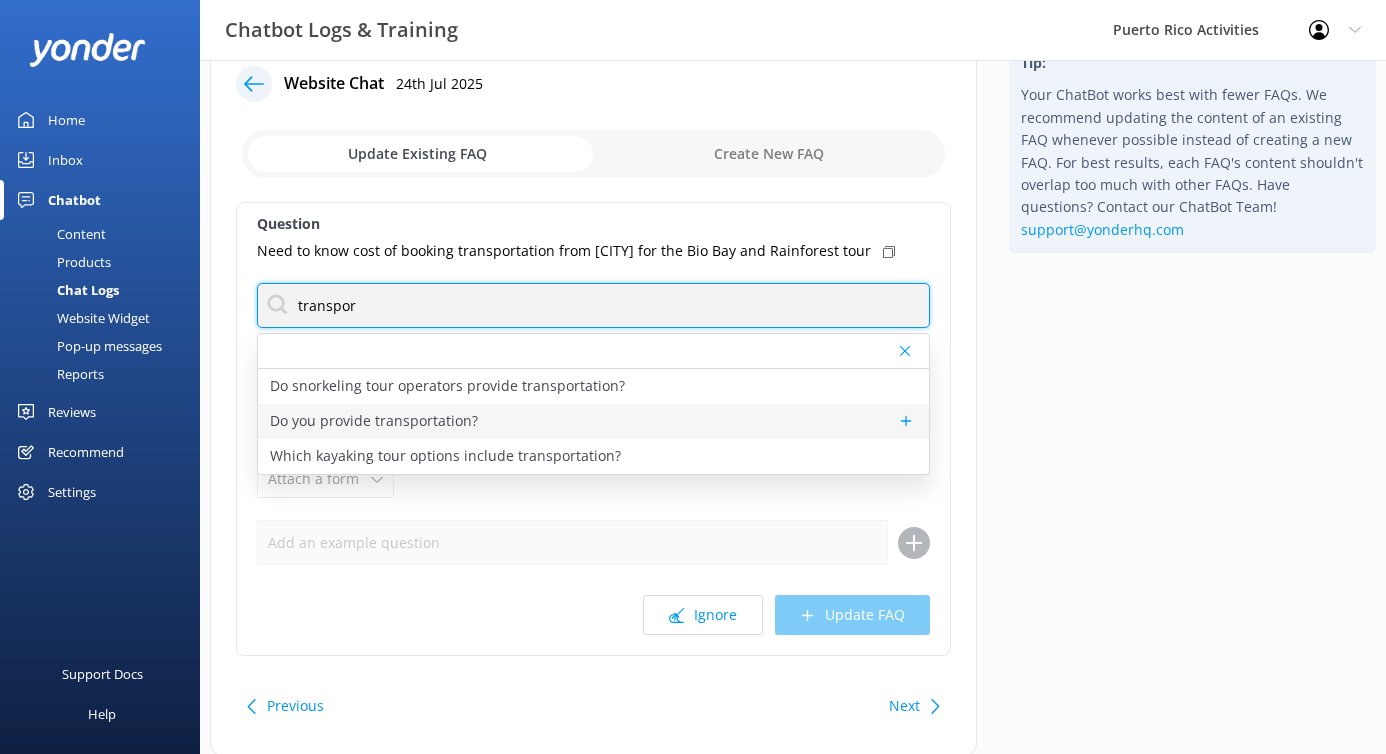 type on "transpor" 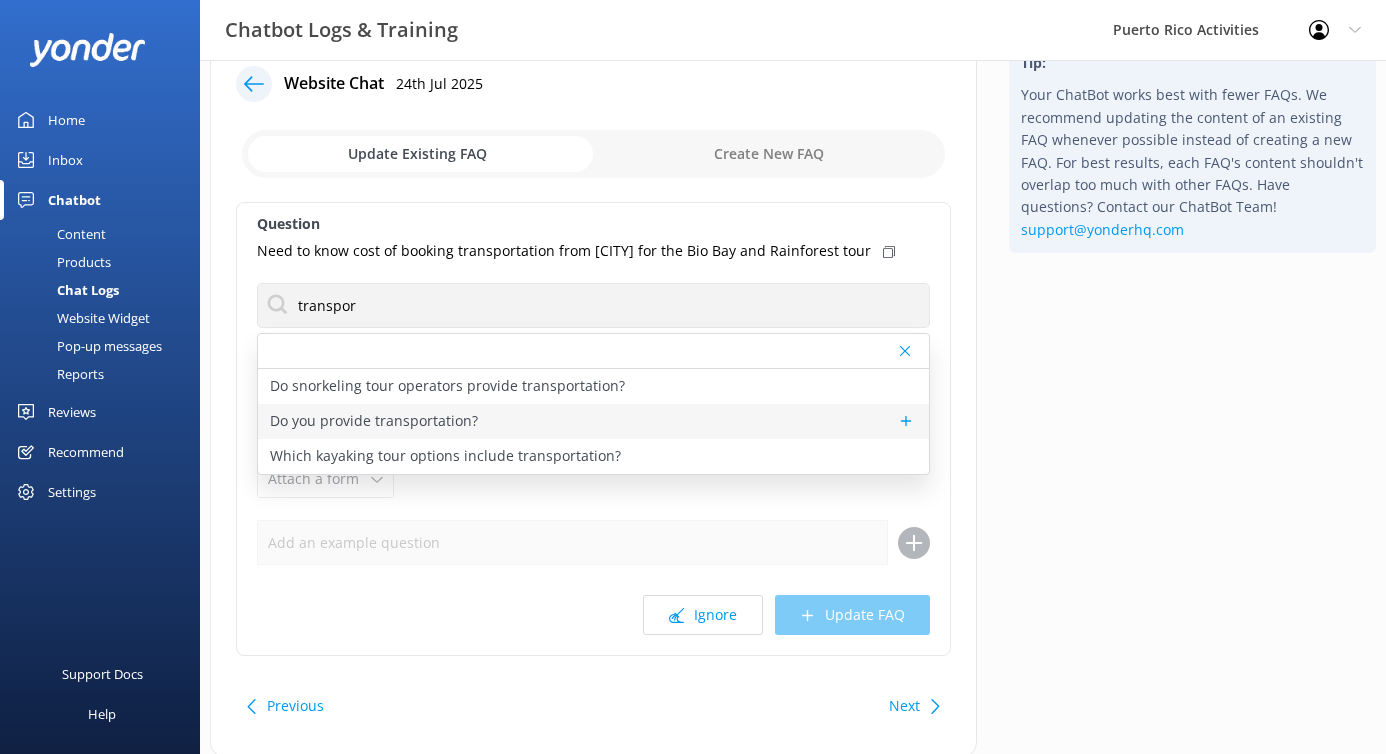 click on "Do you provide transportation?" at bounding box center (374, 421) 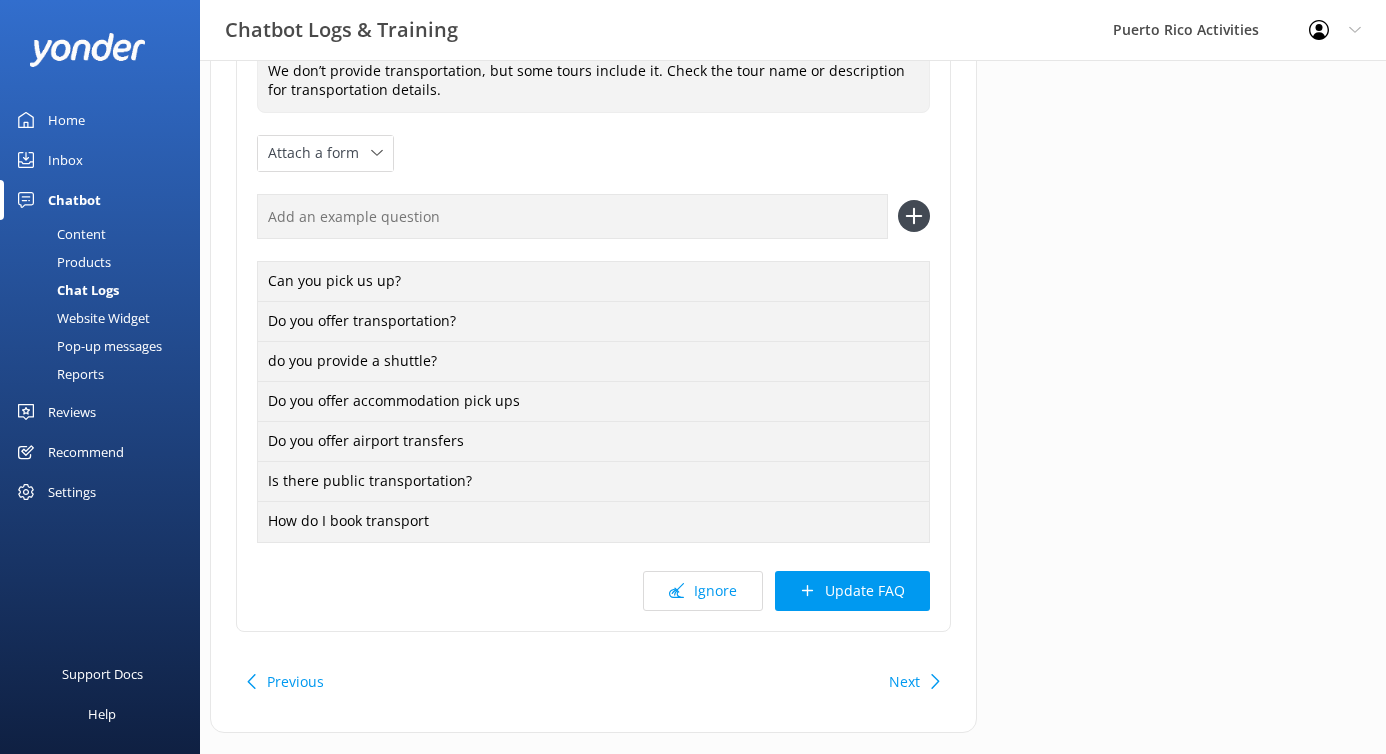 scroll, scrollTop: 353, scrollLeft: 0, axis: vertical 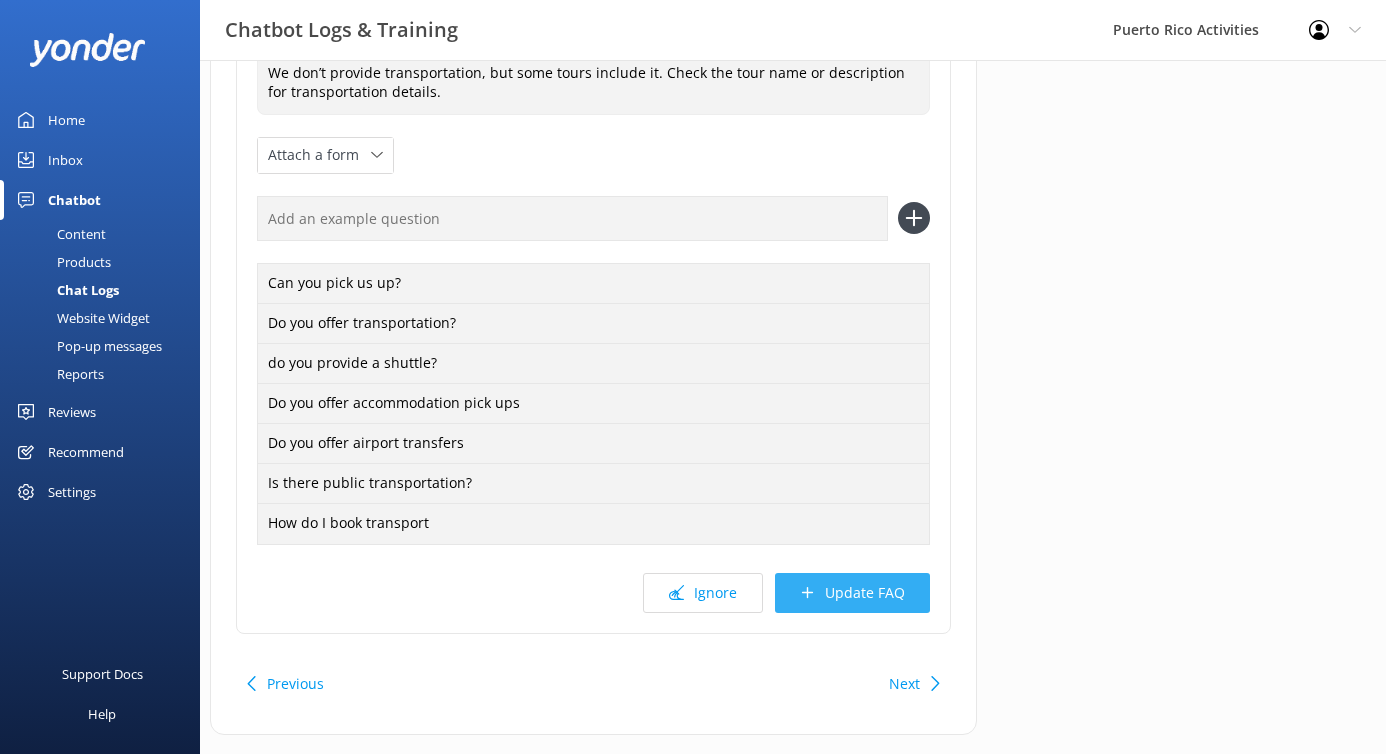 click on "Update FAQ" at bounding box center [852, 593] 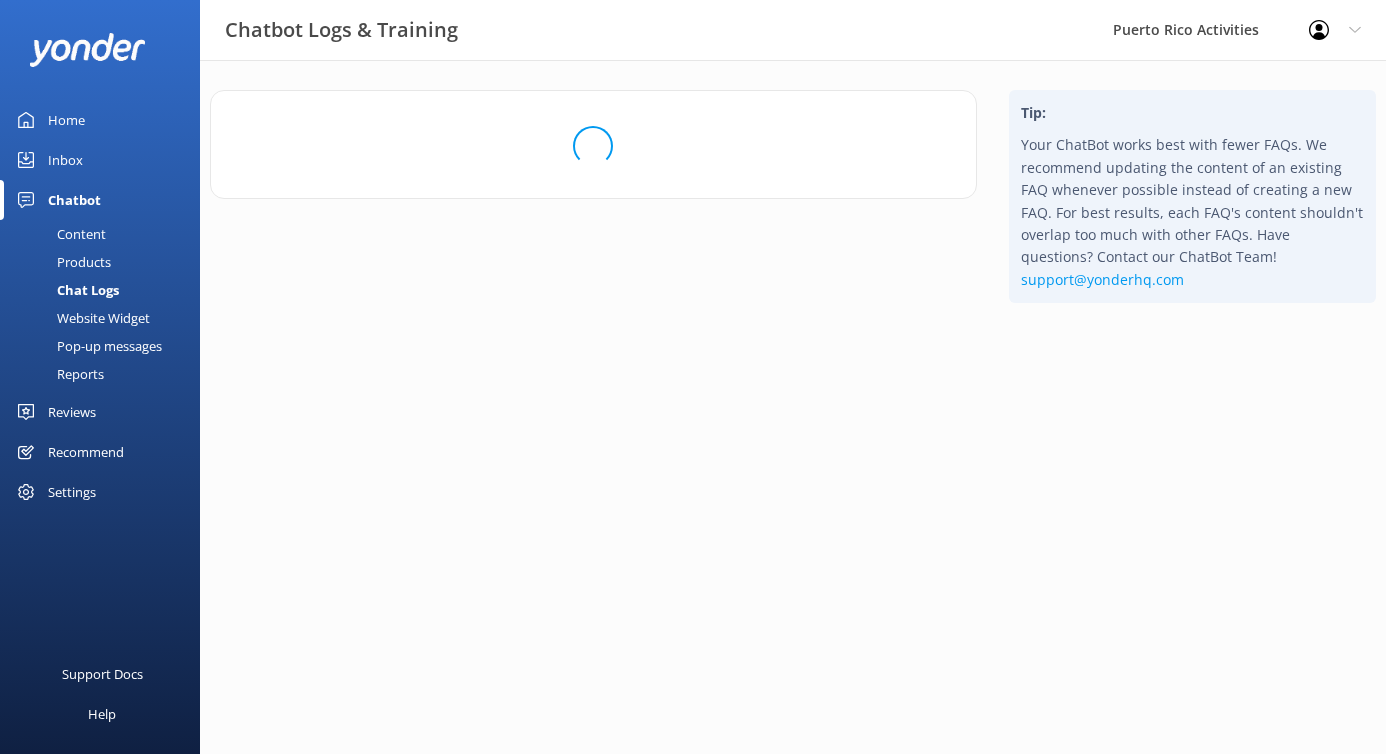scroll, scrollTop: 0, scrollLeft: 0, axis: both 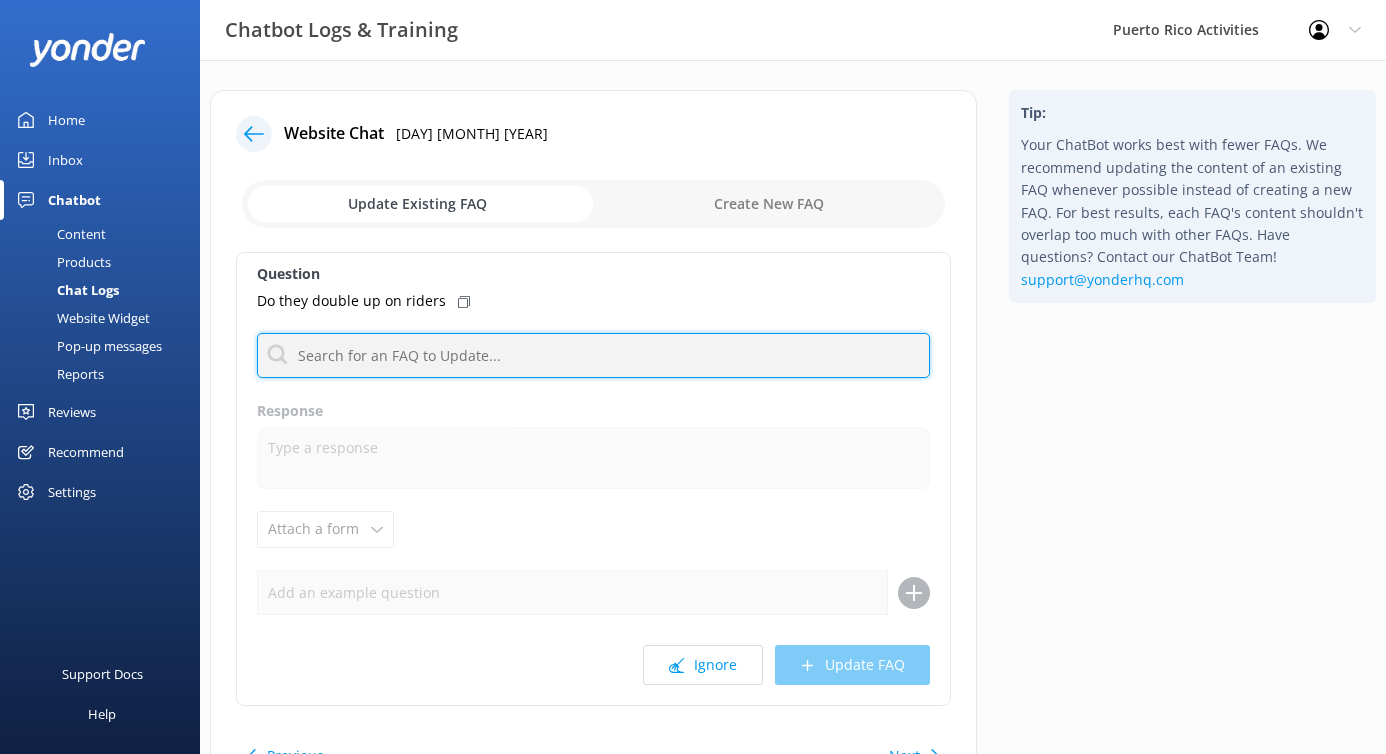 click at bounding box center [593, 355] 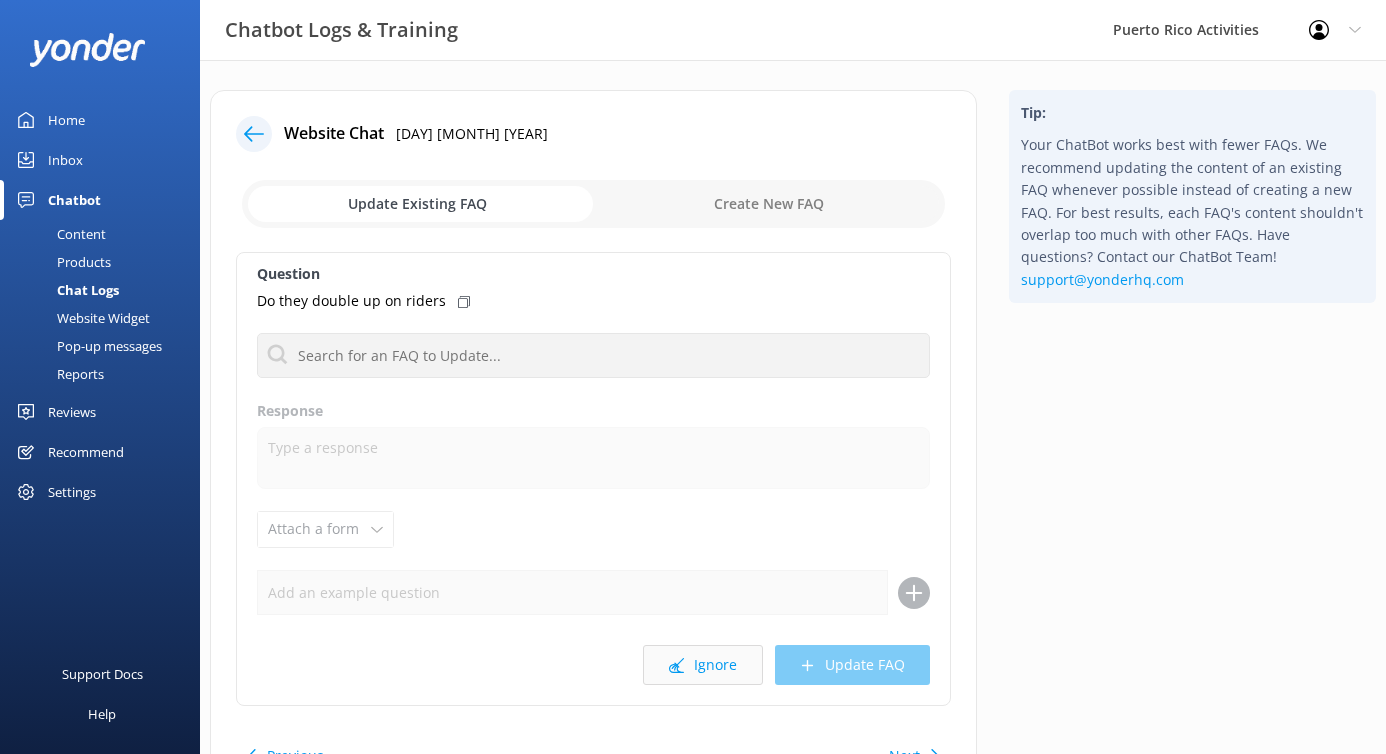 click on "Ignore" at bounding box center (703, 665) 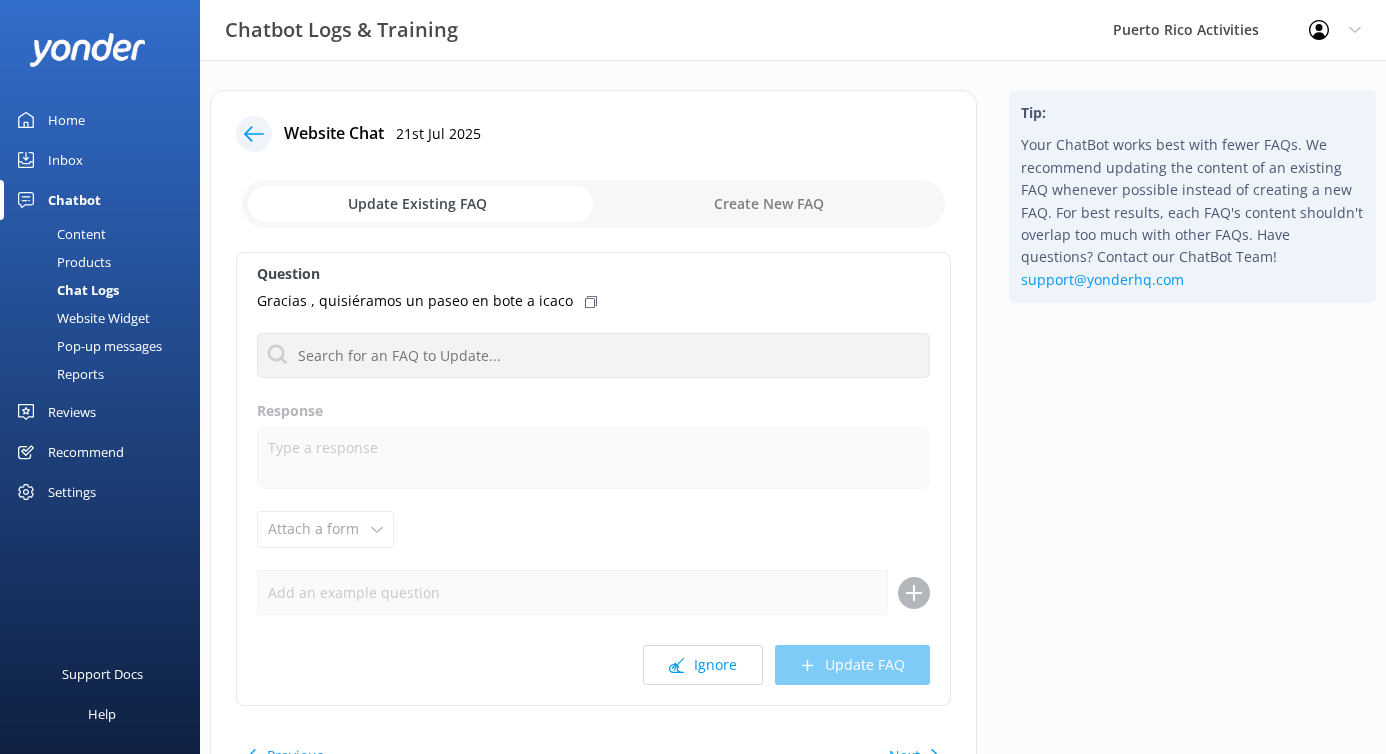 click 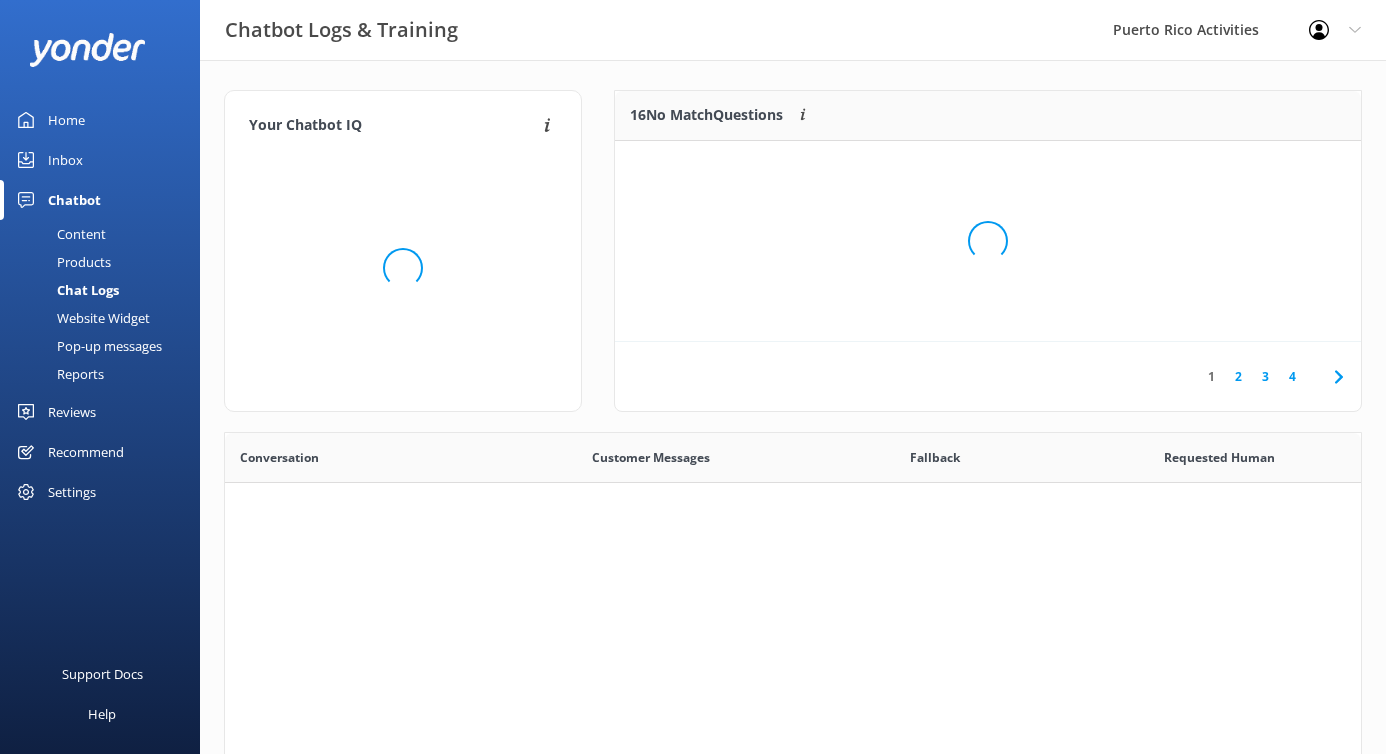 scroll, scrollTop: 1, scrollLeft: 1, axis: both 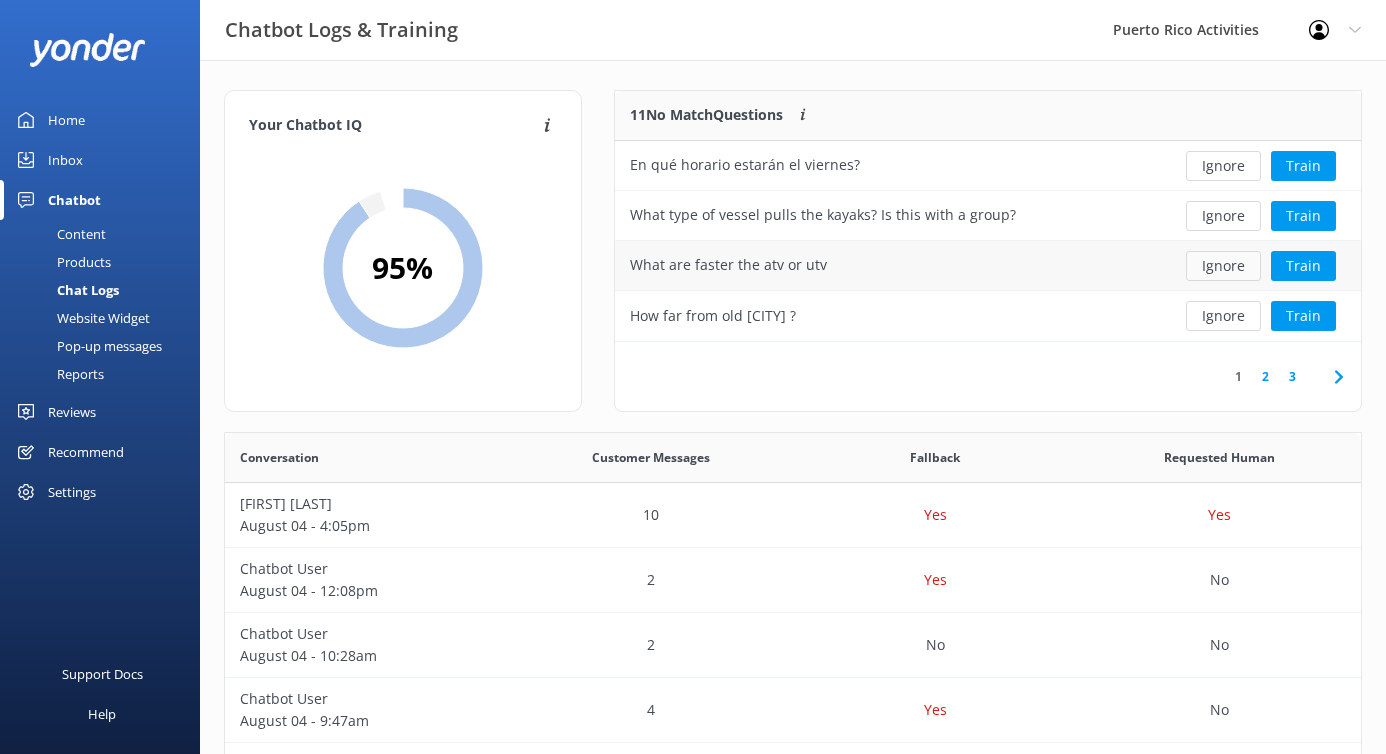 click on "Ignore" at bounding box center [1223, 266] 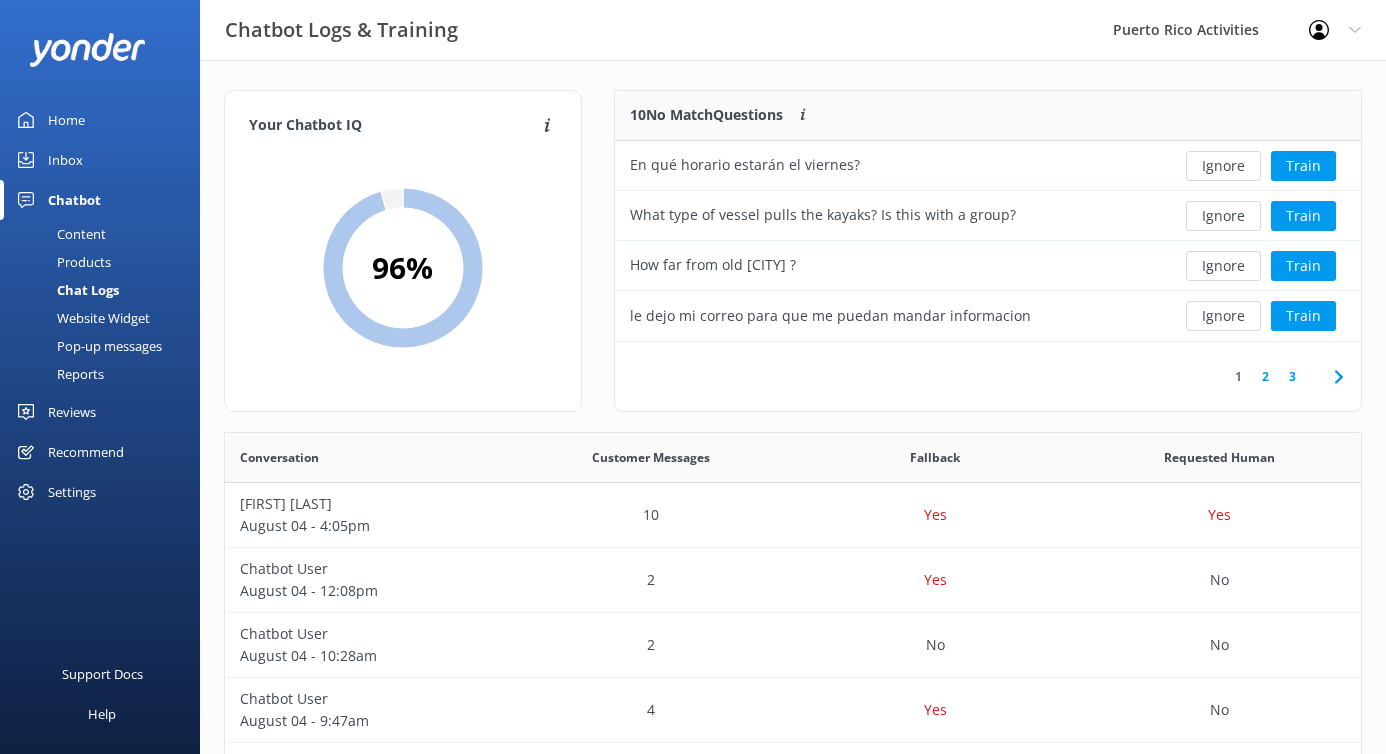 click on "2" at bounding box center (1265, 376) 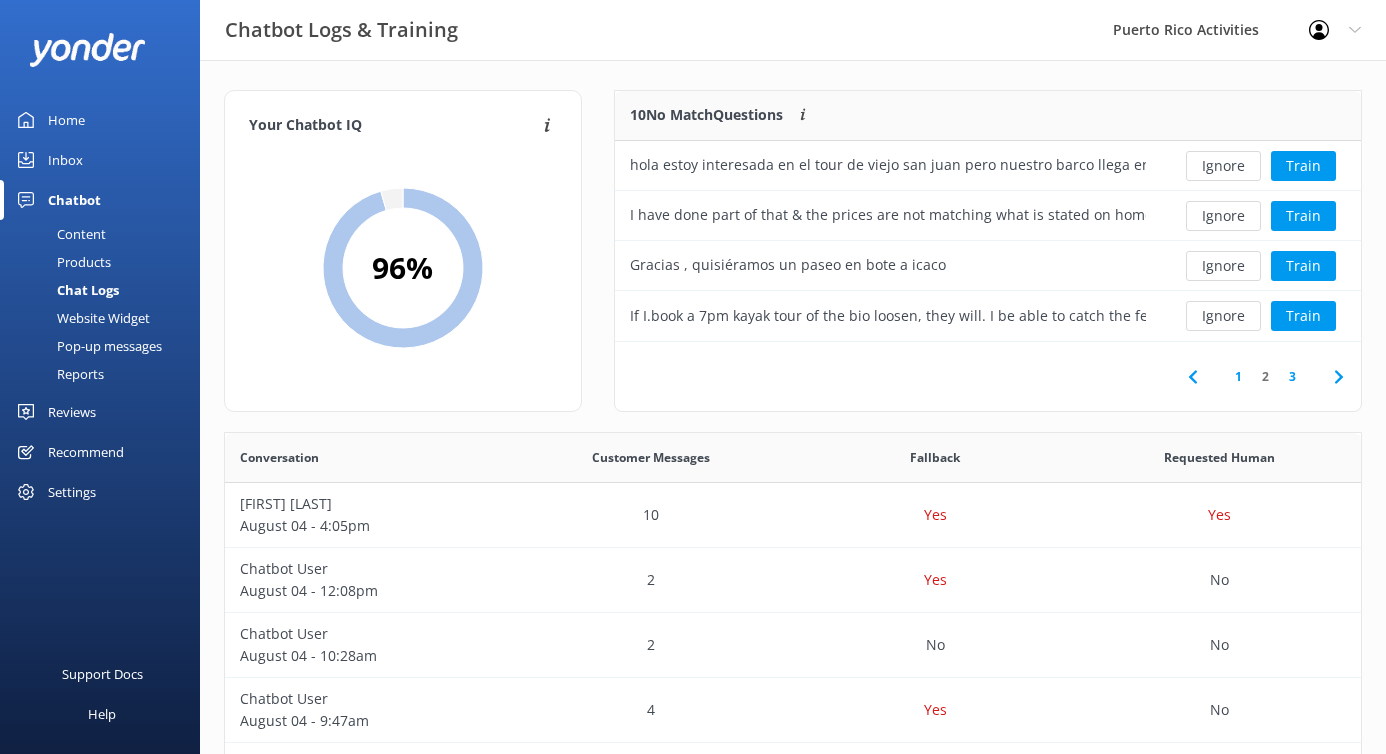 click on "3" at bounding box center [1292, 376] 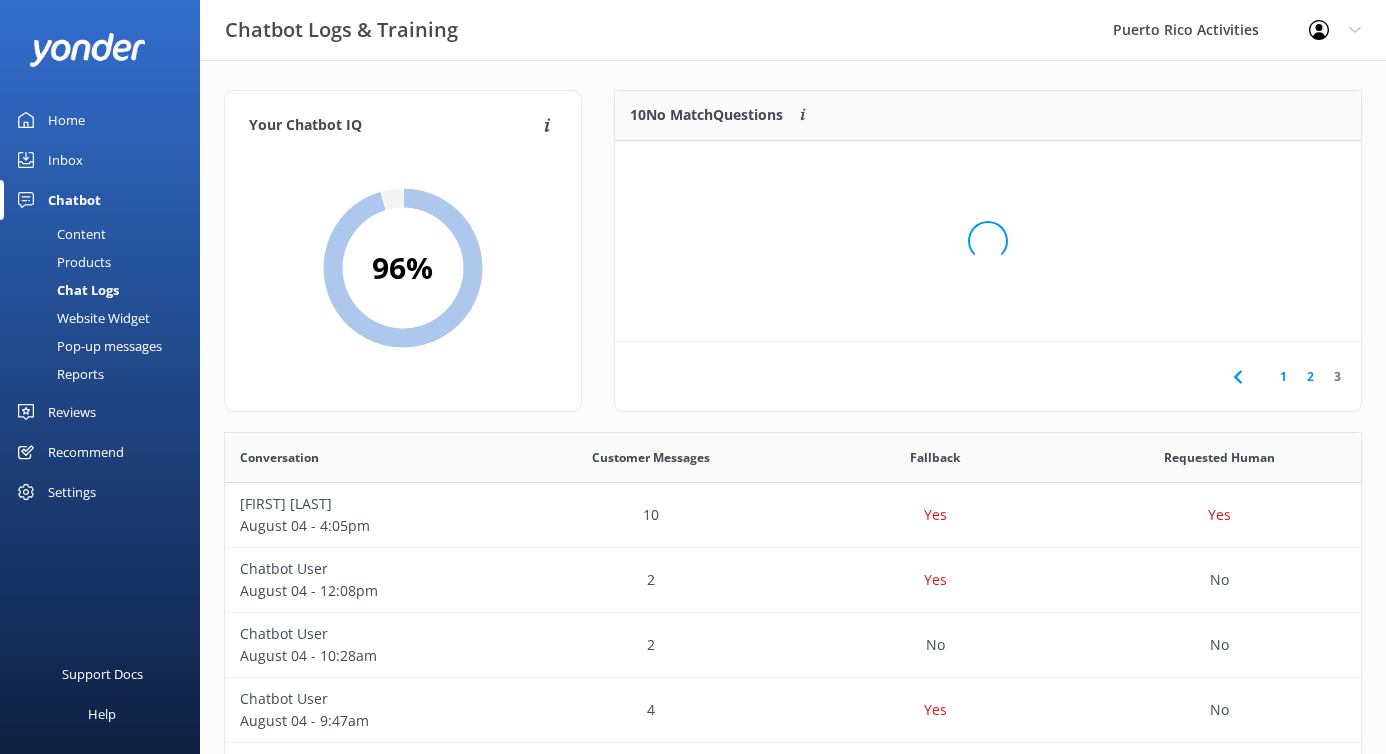 scroll, scrollTop: 151, scrollLeft: 746, axis: both 